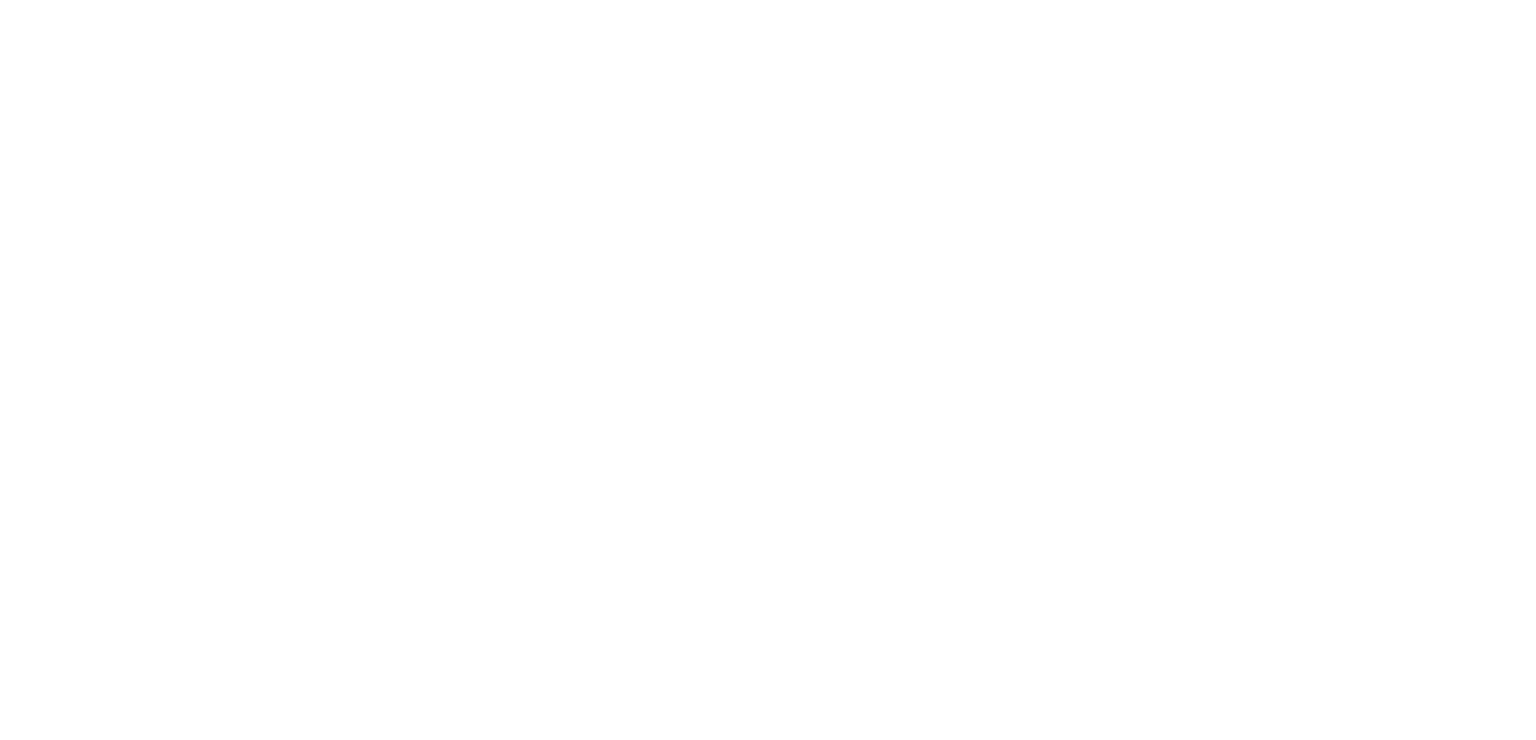 scroll, scrollTop: 0, scrollLeft: 0, axis: both 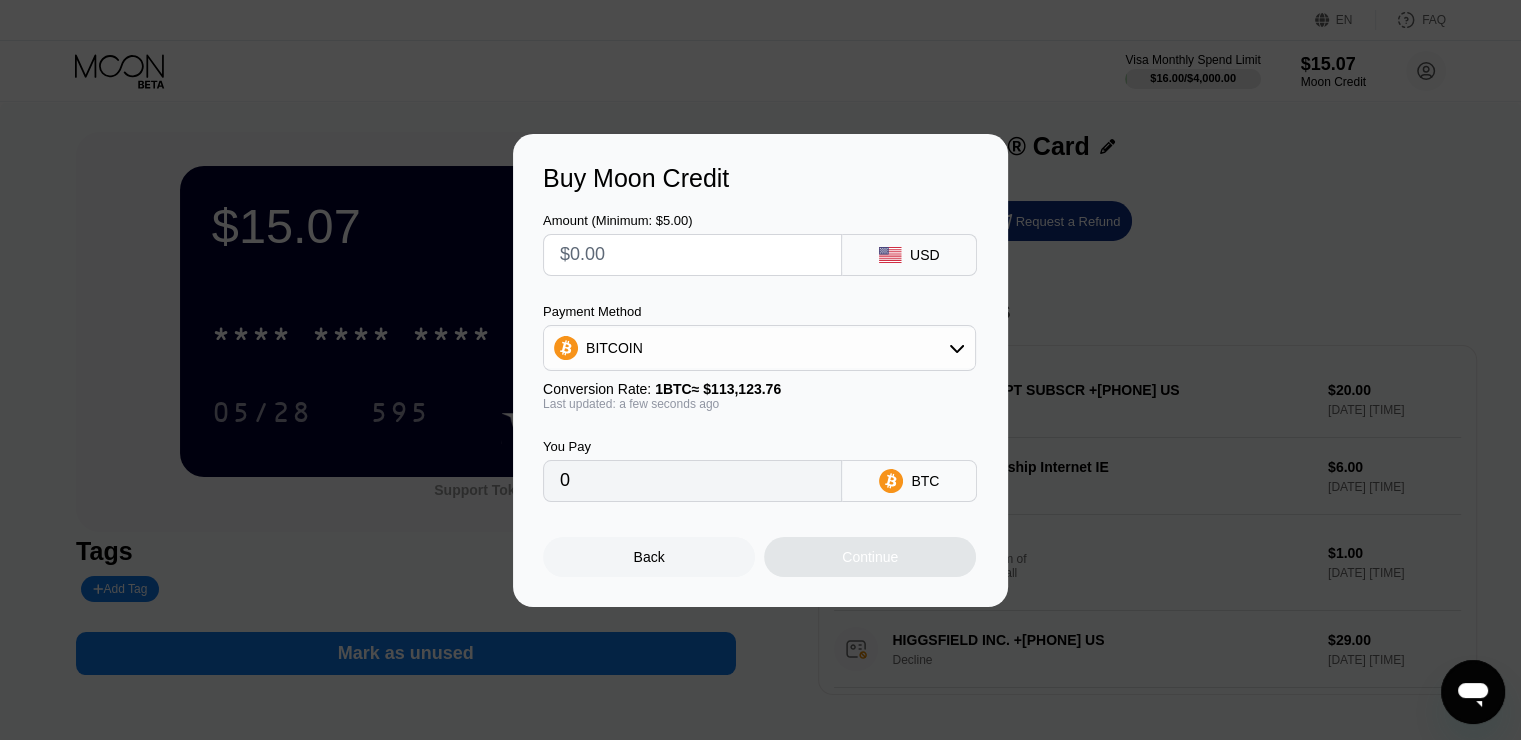 click on "Buy Moon Credit Amount (Minimum: $5.00) USD Payment Method BITCOIN Conversion Rate:   1  BTC  ≈   $113,123.76 Last updated:   a few seconds ago You Pay 0 BTC Back Continue" at bounding box center (760, 370) 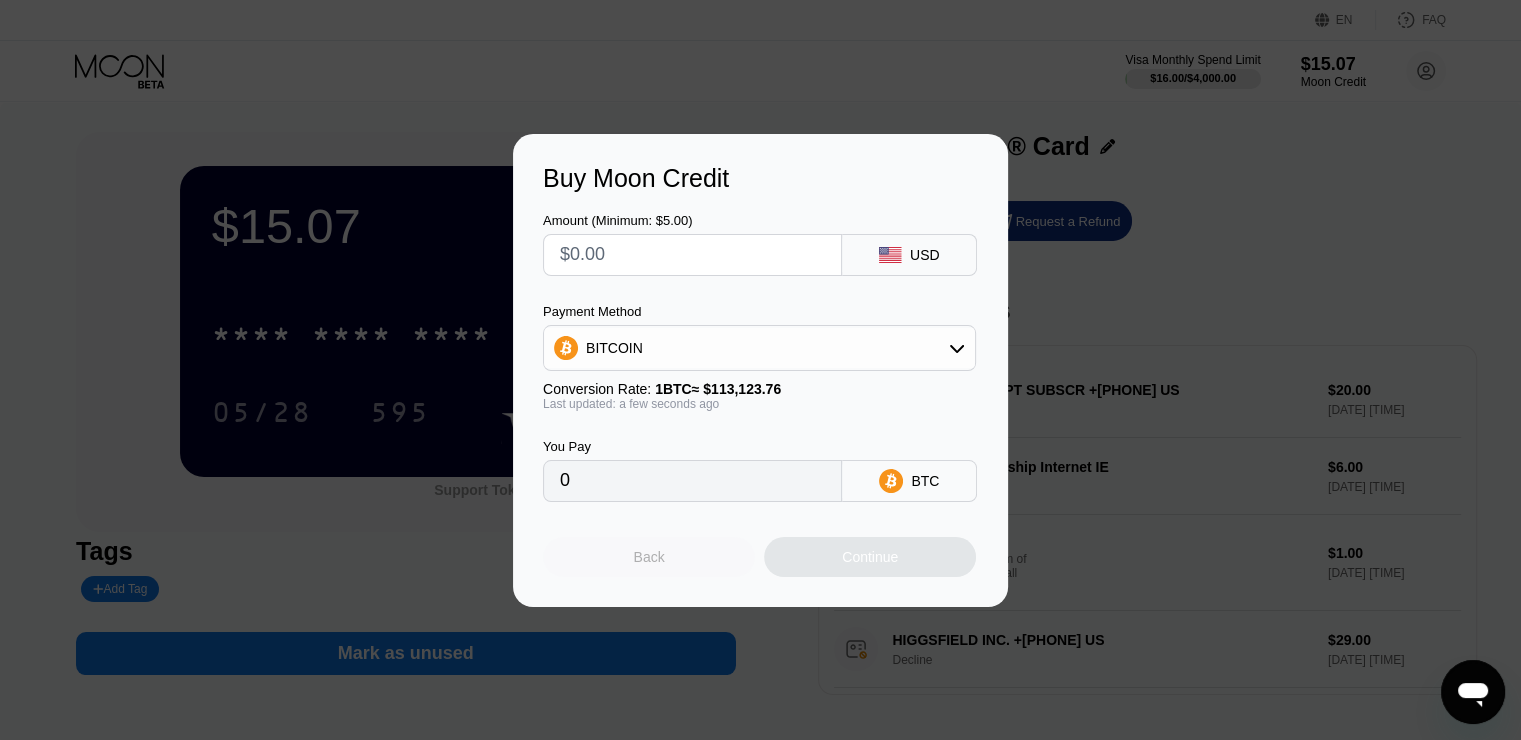 click on "Back" at bounding box center (649, 557) 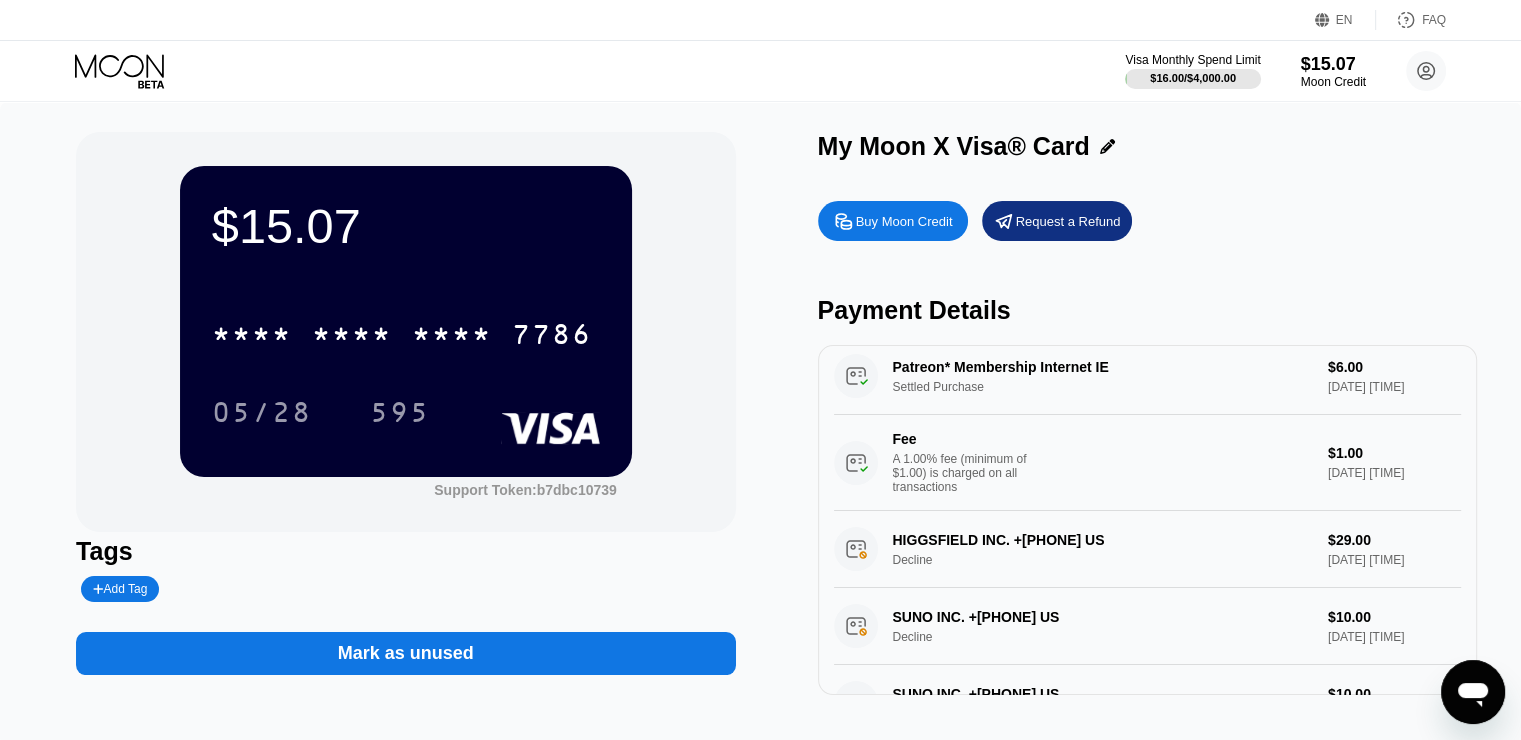 scroll, scrollTop: 0, scrollLeft: 0, axis: both 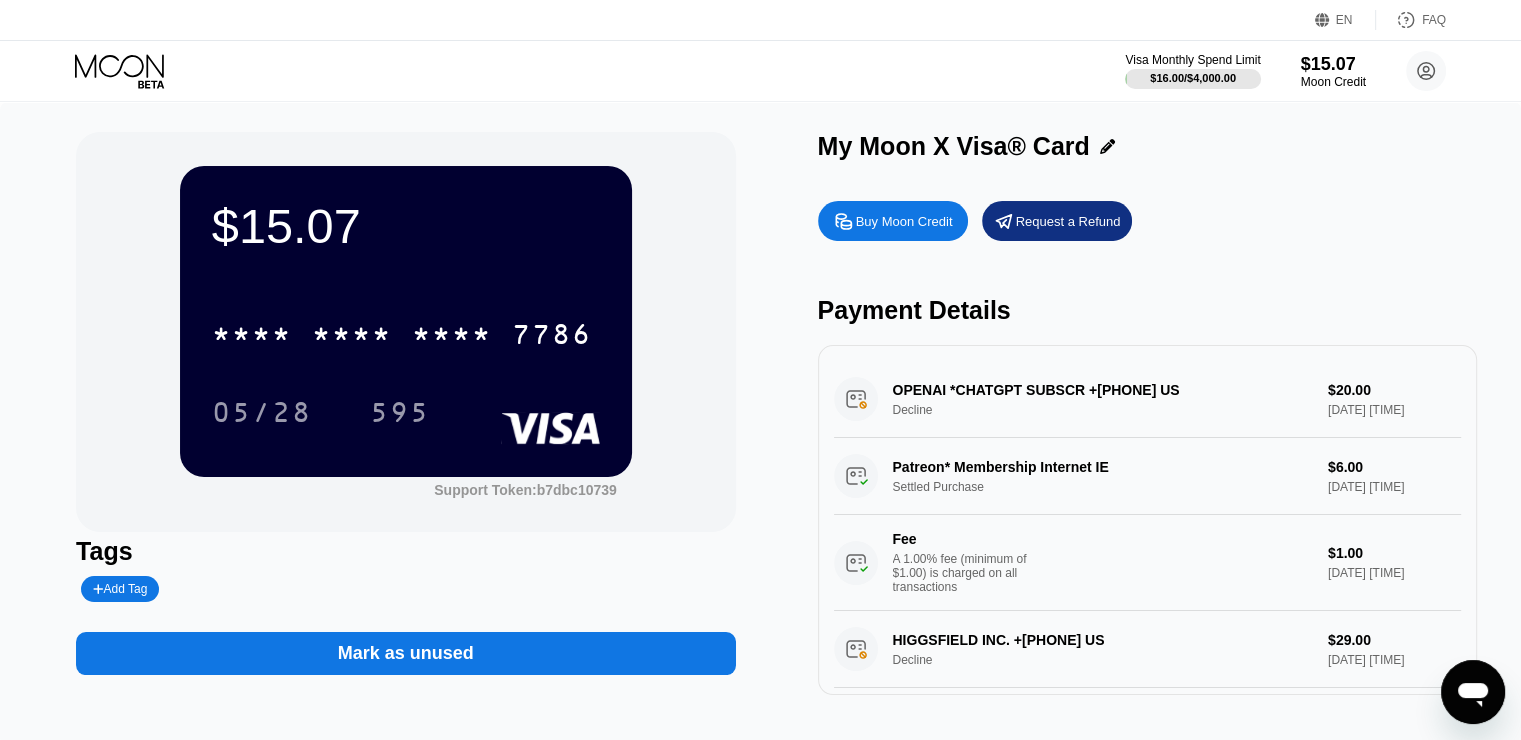 click on "Patreon* Membership      Internet     IE Settled Purchase $6.00 Aug 02, 2025 5:57 AM Fee A 1.00% fee (minimum of $1.00) is charged on all transactions $1.00 Aug 02, 2025 5:57 AM" at bounding box center (1147, 524) 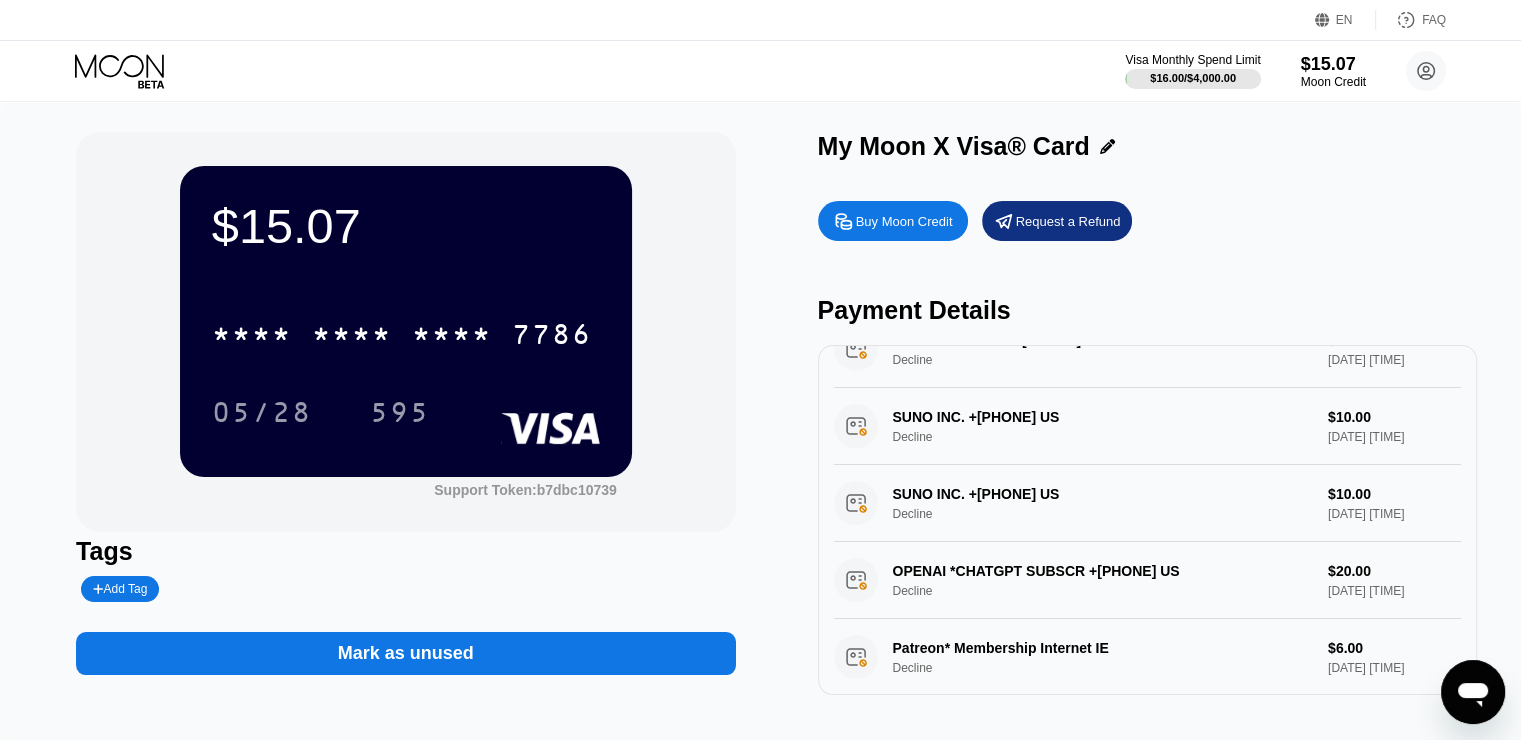 scroll, scrollTop: 0, scrollLeft: 0, axis: both 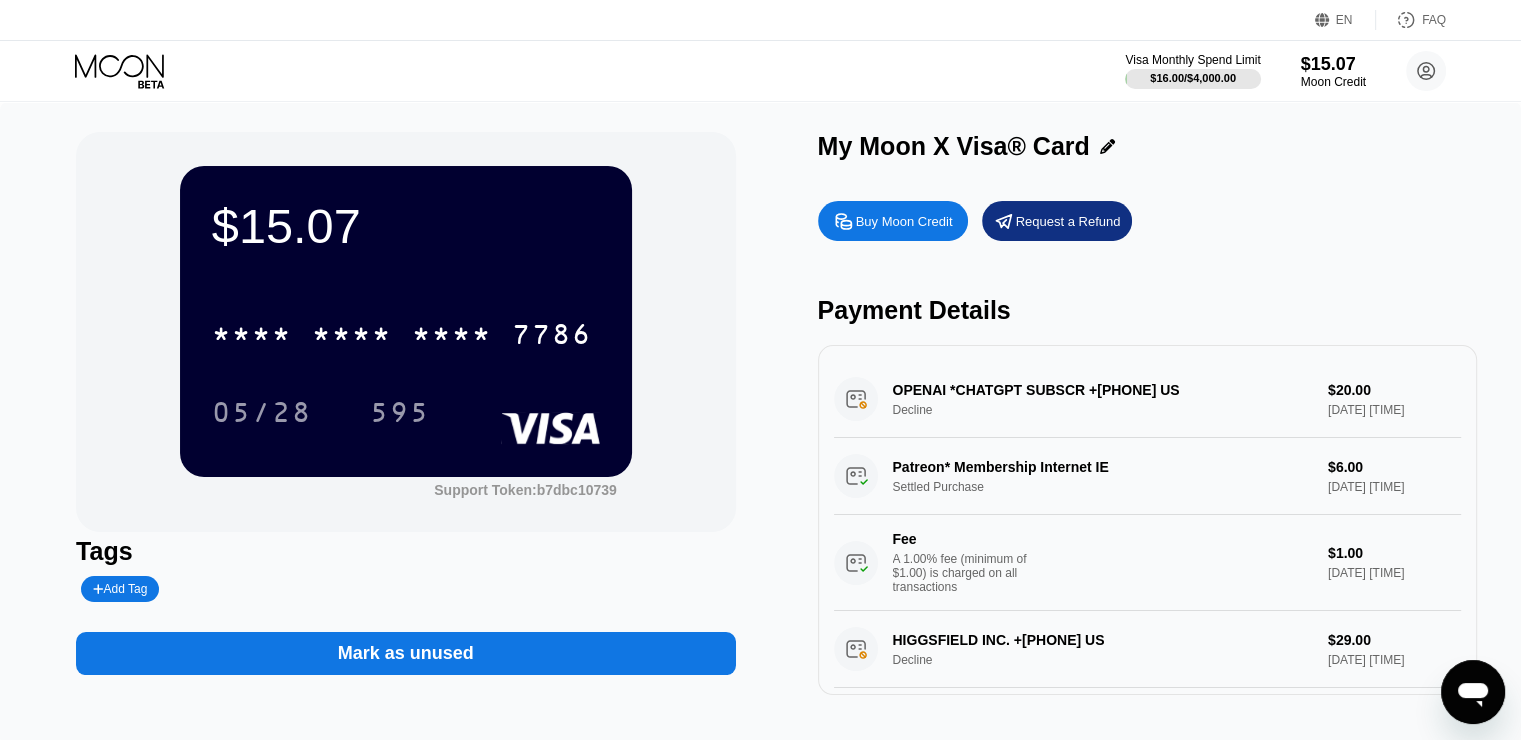 click on "Buy Moon Credit" at bounding box center (904, 221) 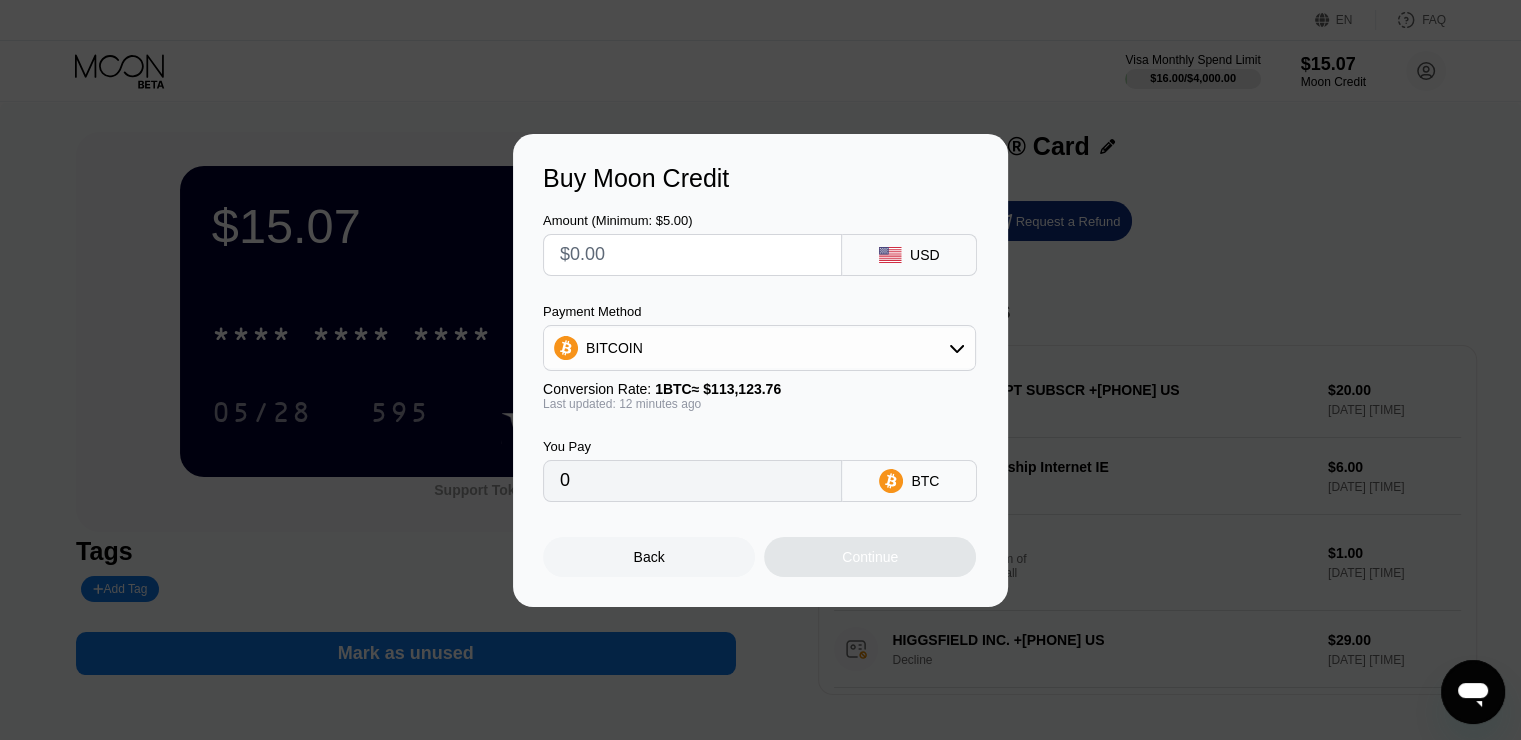 click at bounding box center [692, 255] 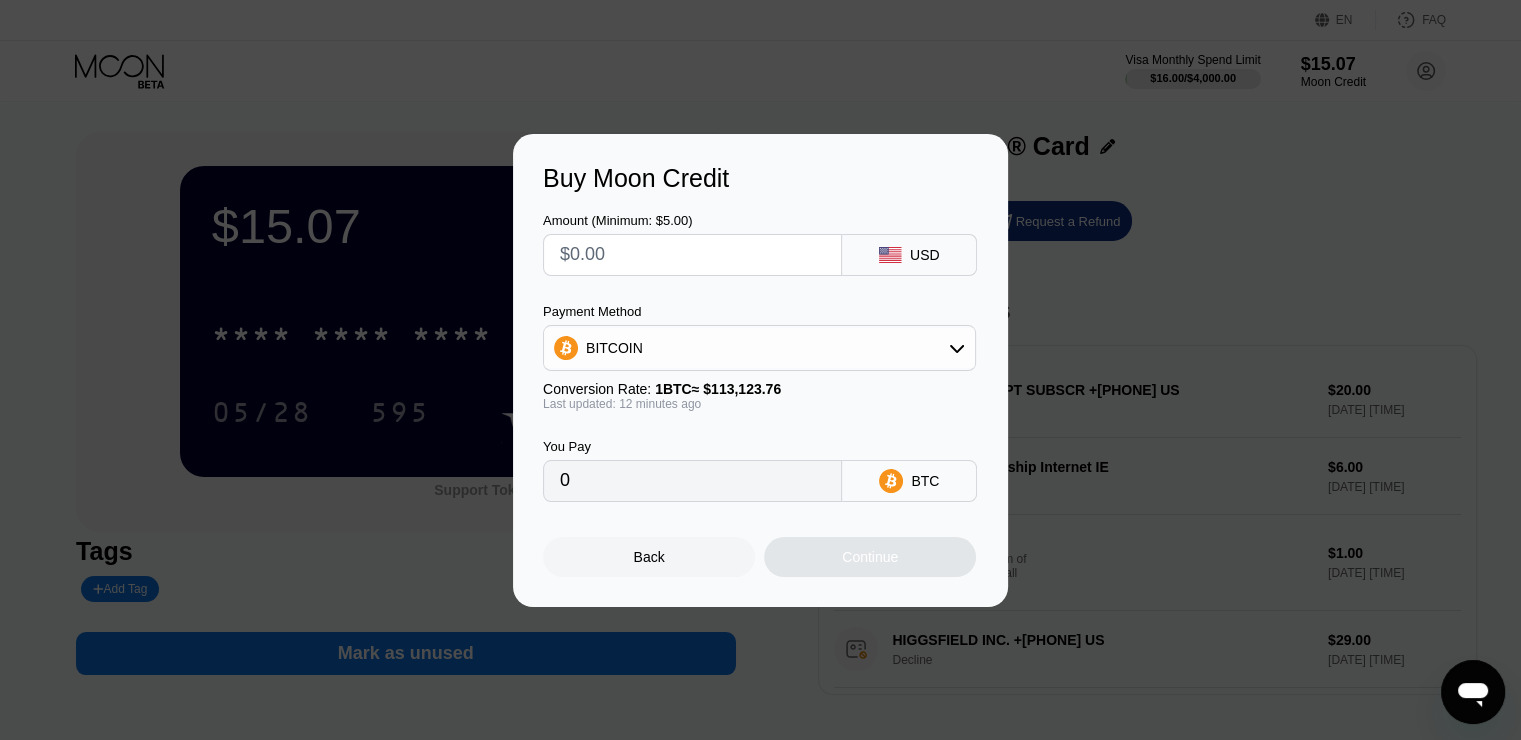 type on "$6" 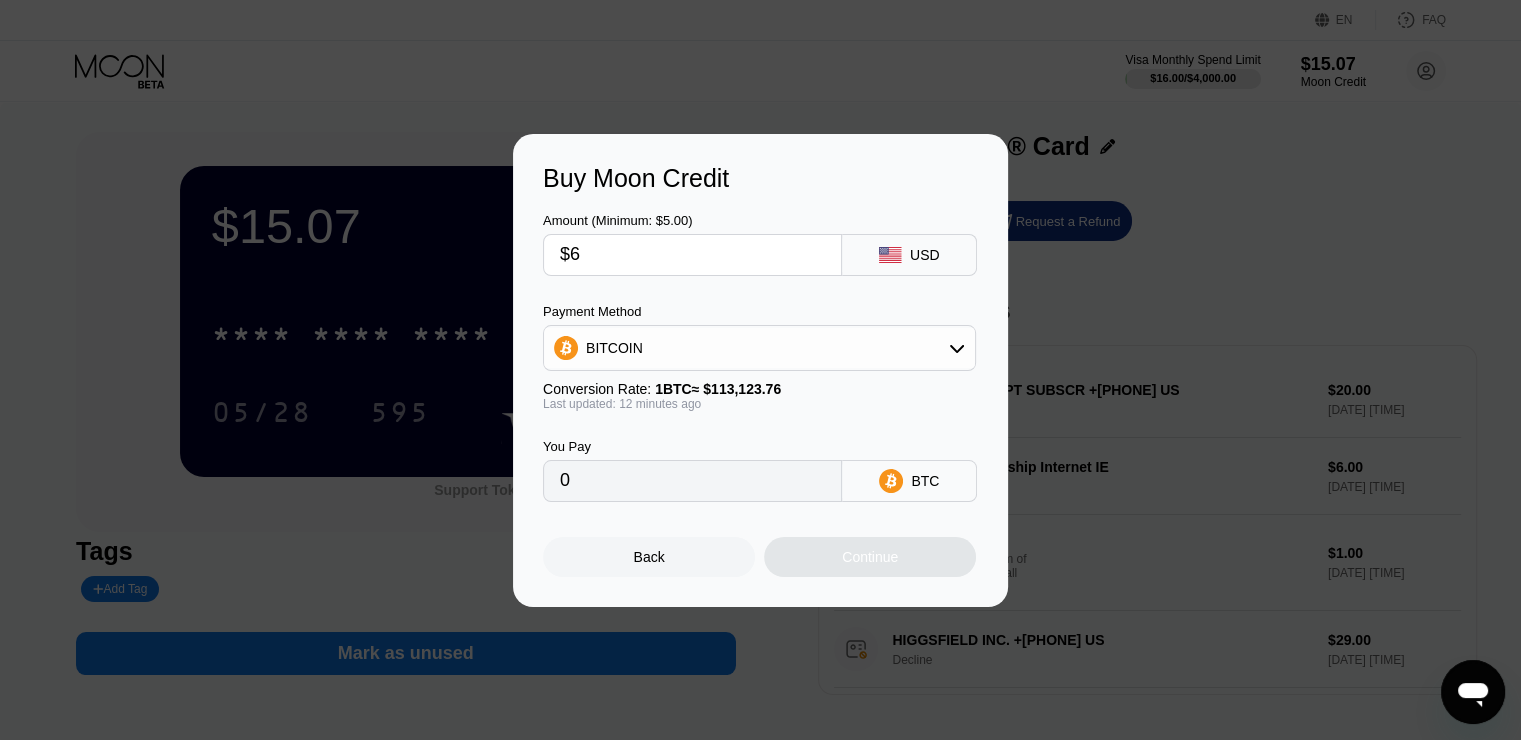 type on "0.00005311" 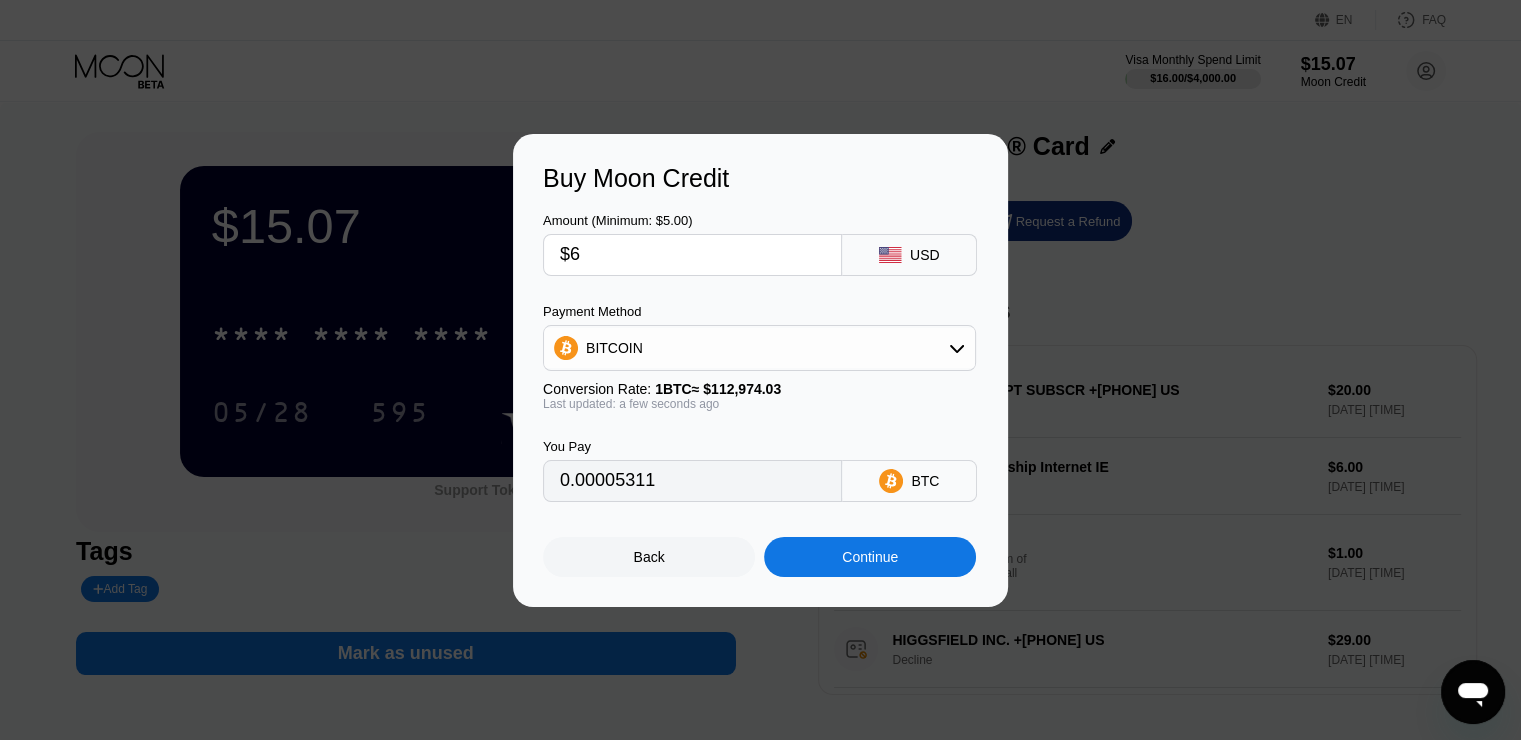 type on "$6" 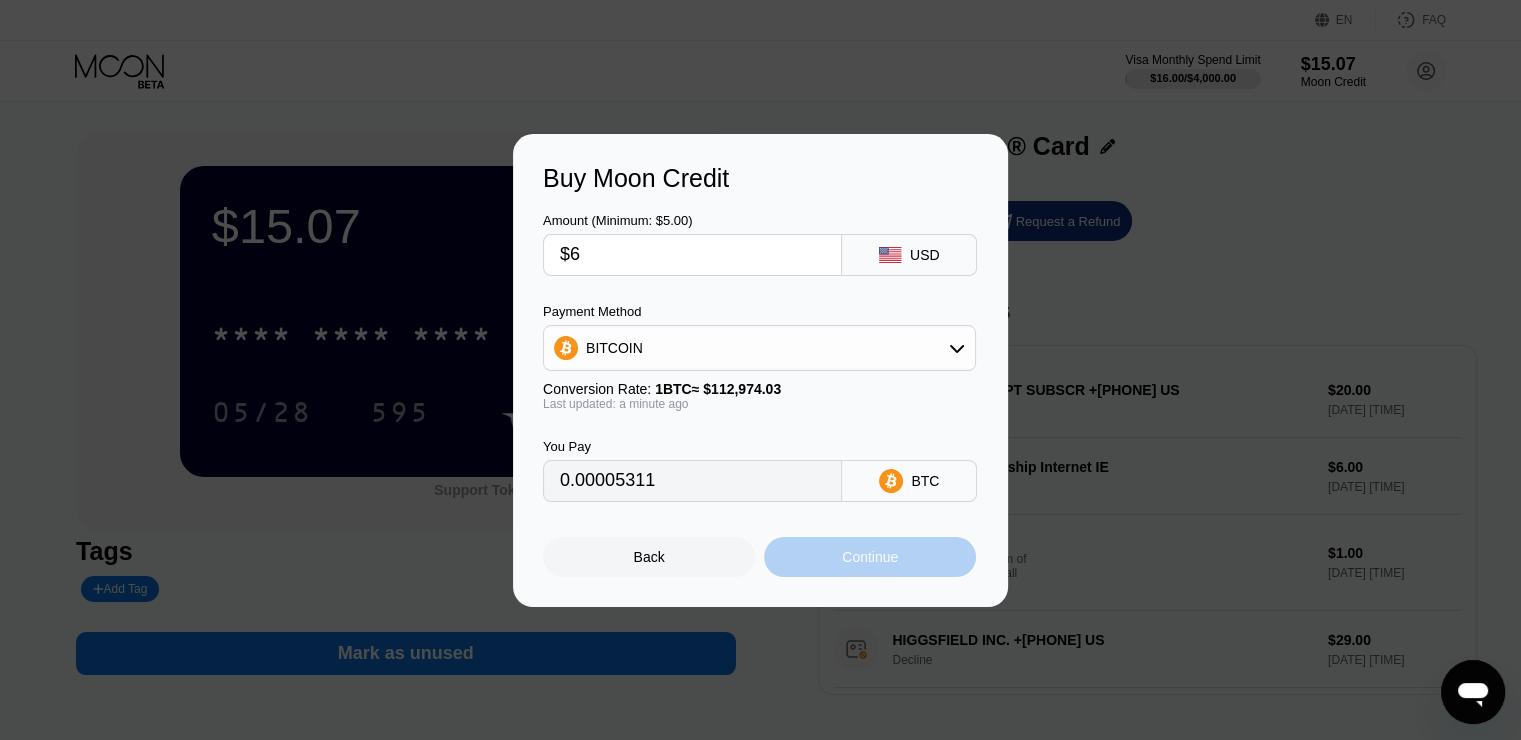 click on "Continue" at bounding box center (870, 557) 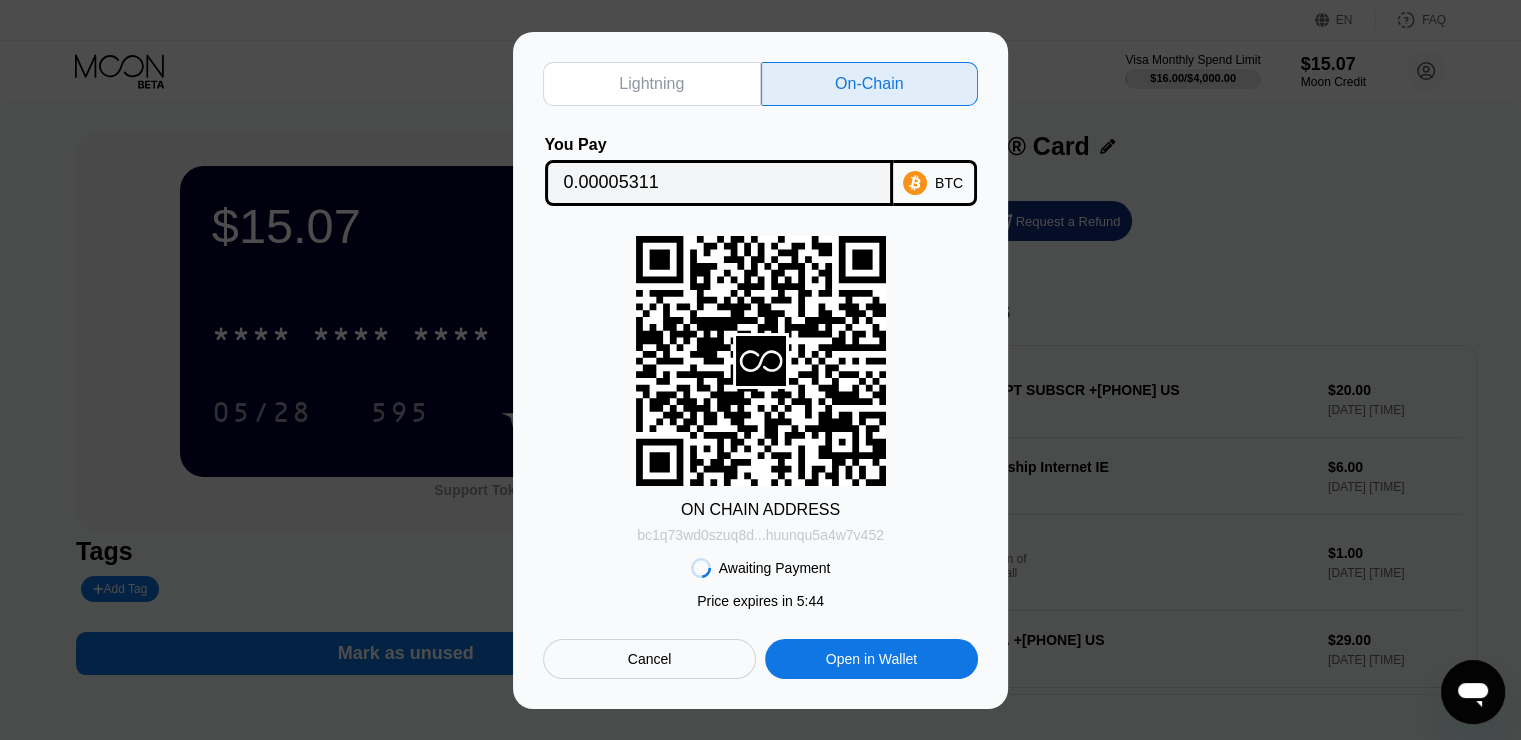 click on "bc1q73wd0szuq8d...huunqu5a4w7v452" at bounding box center [760, 535] 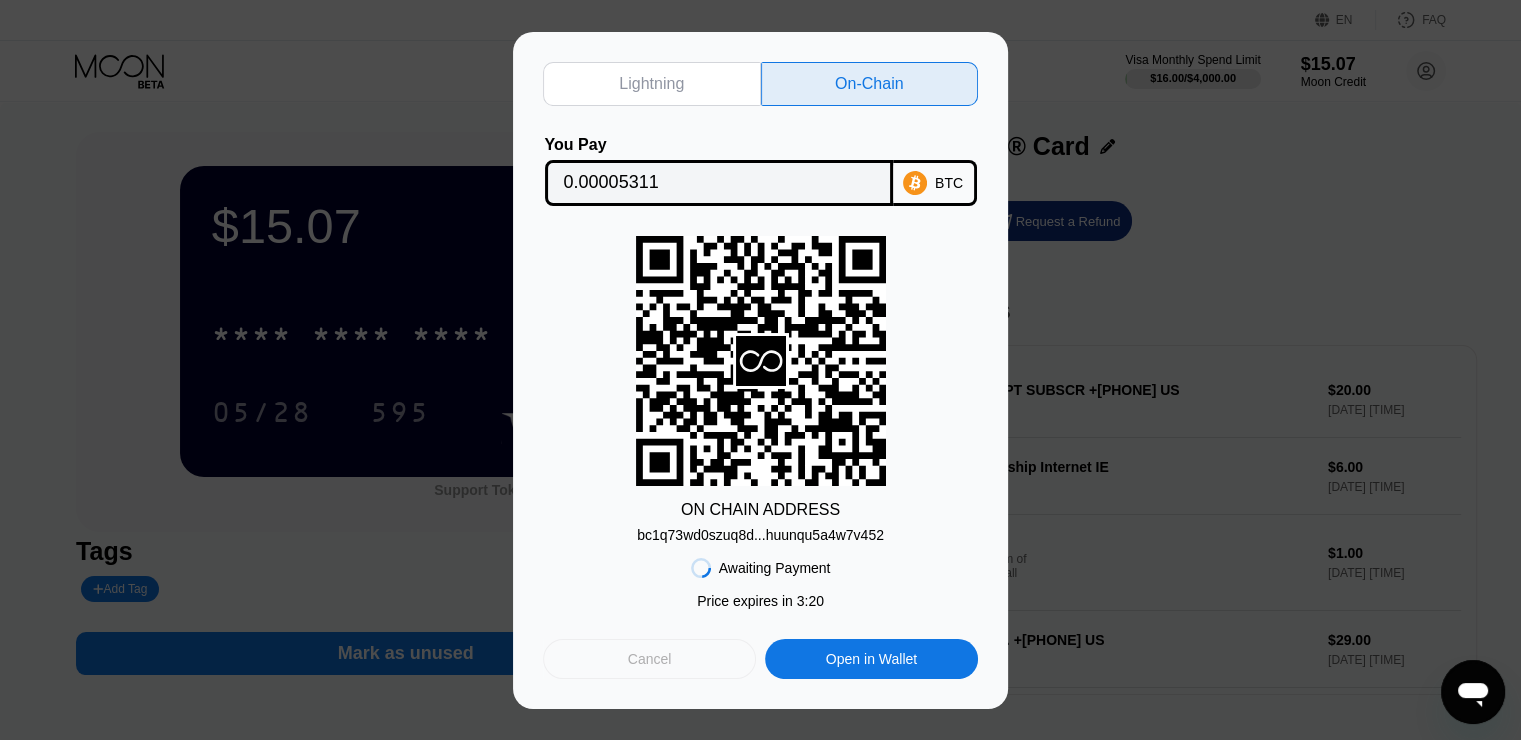 click on "Cancel" at bounding box center (649, 659) 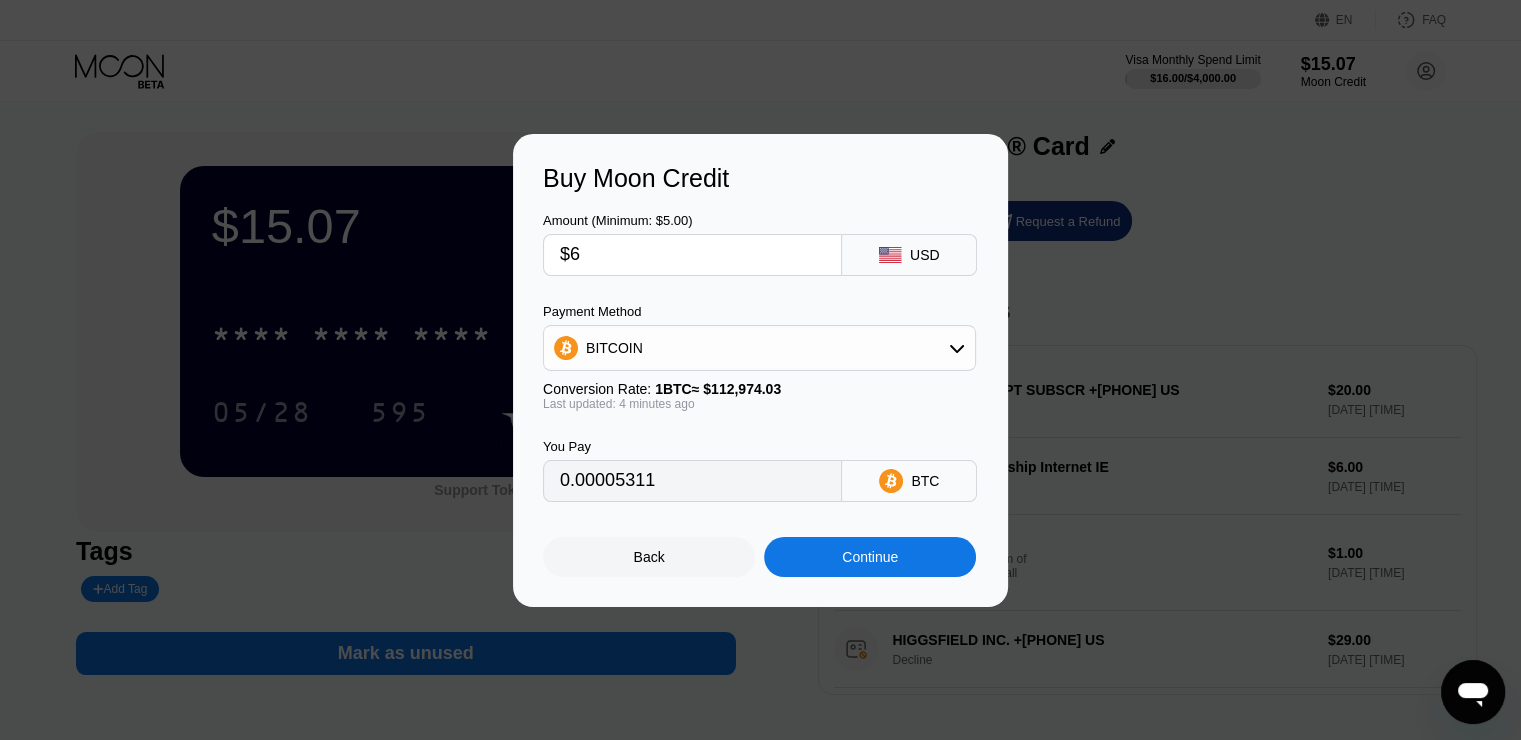 type on "0.00005315" 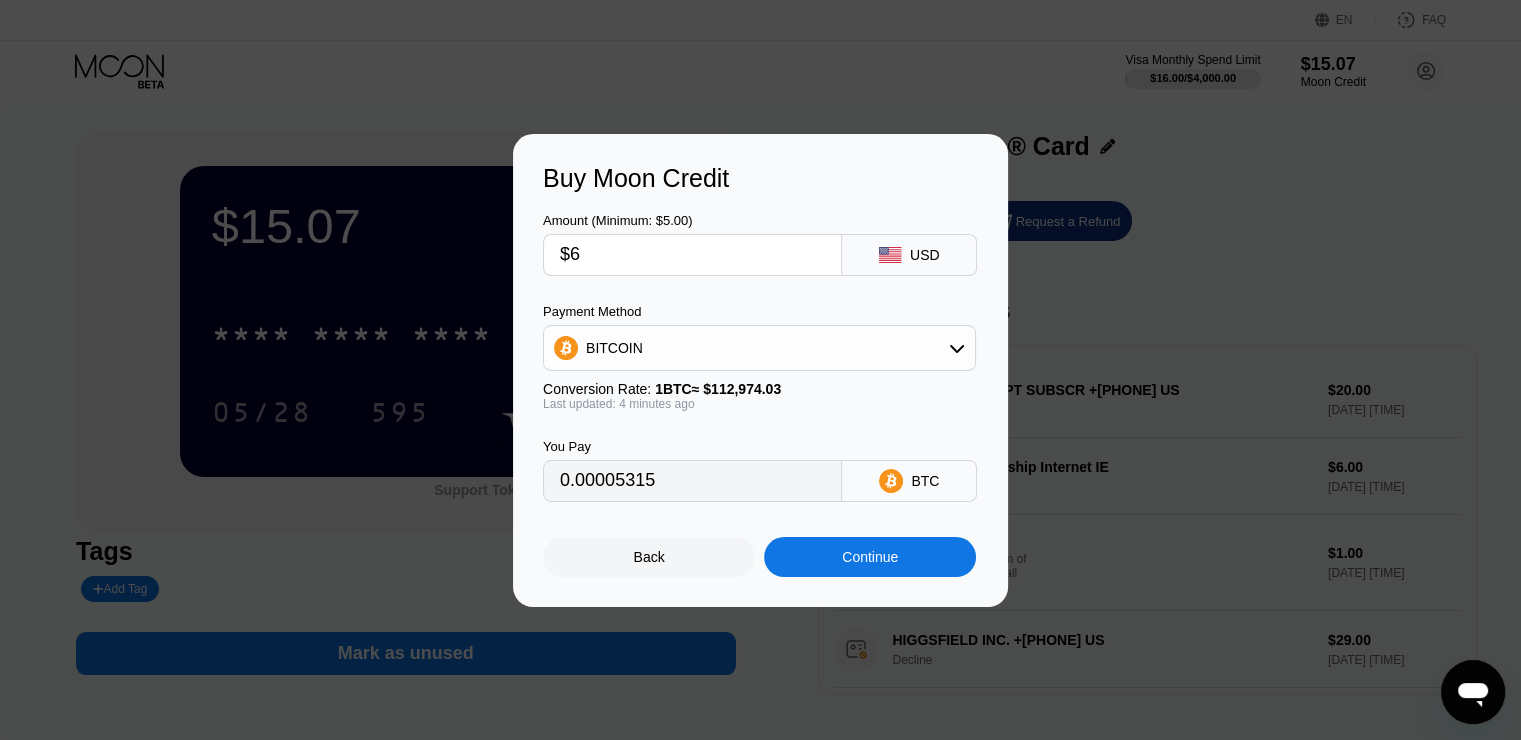 click on "$6" at bounding box center [692, 255] 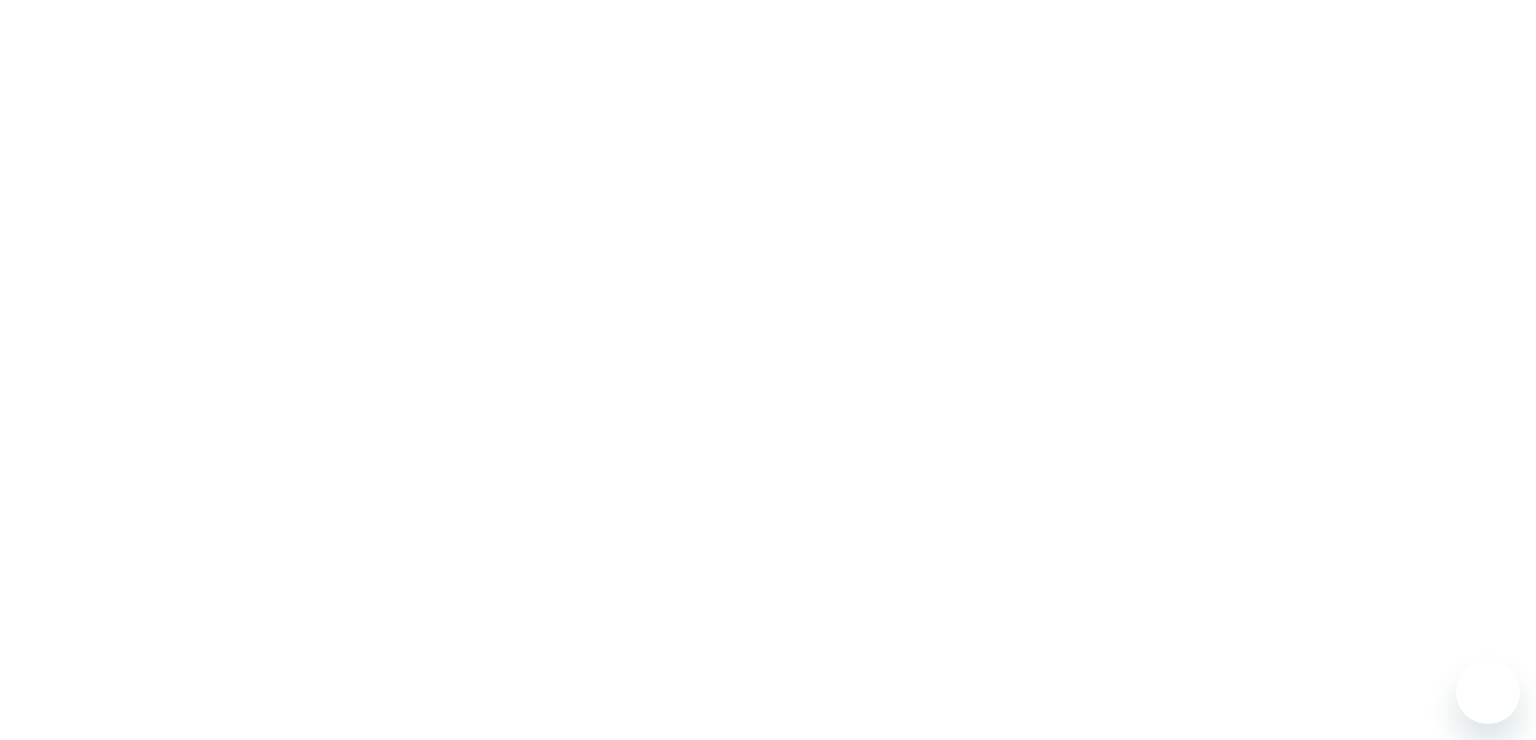 scroll, scrollTop: 0, scrollLeft: 0, axis: both 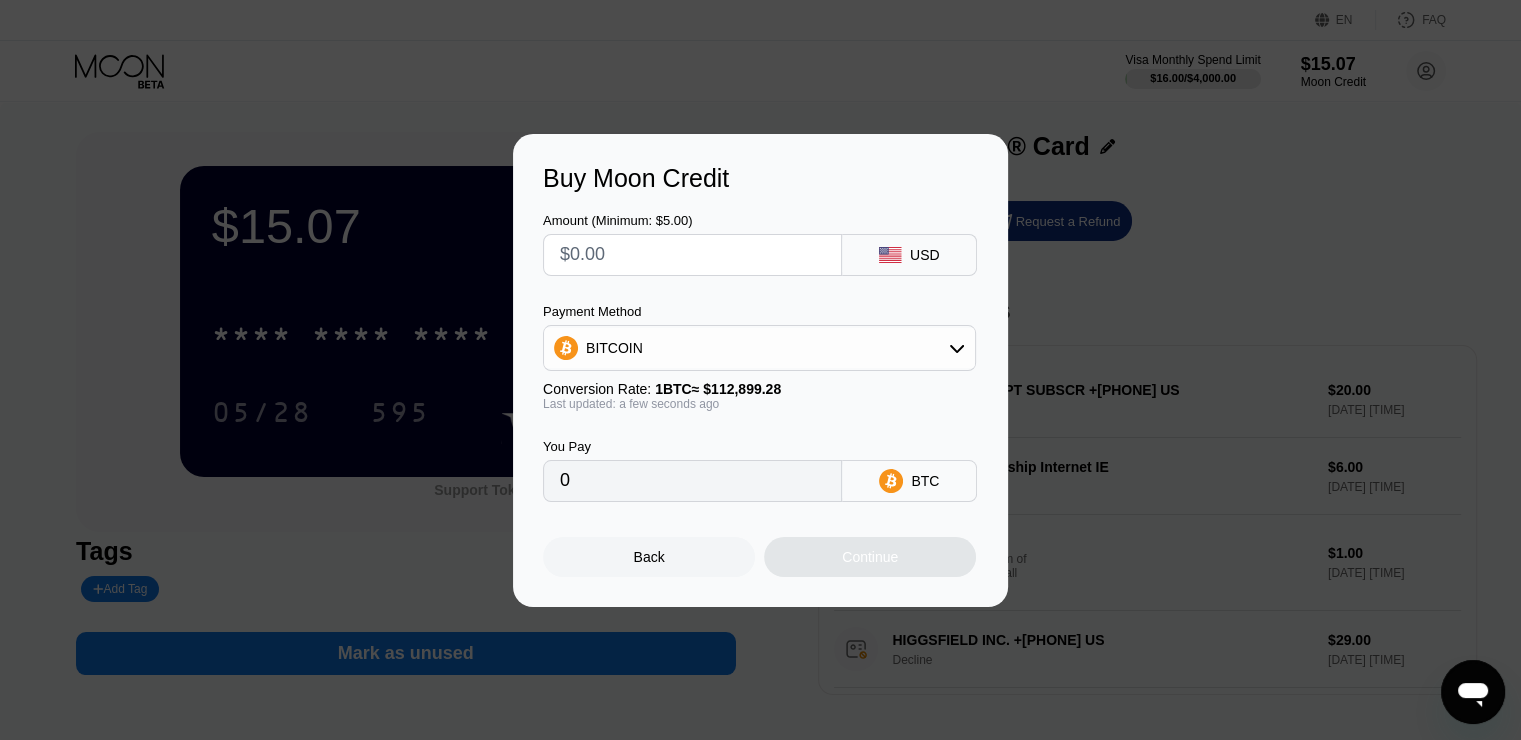 click at bounding box center (692, 255) 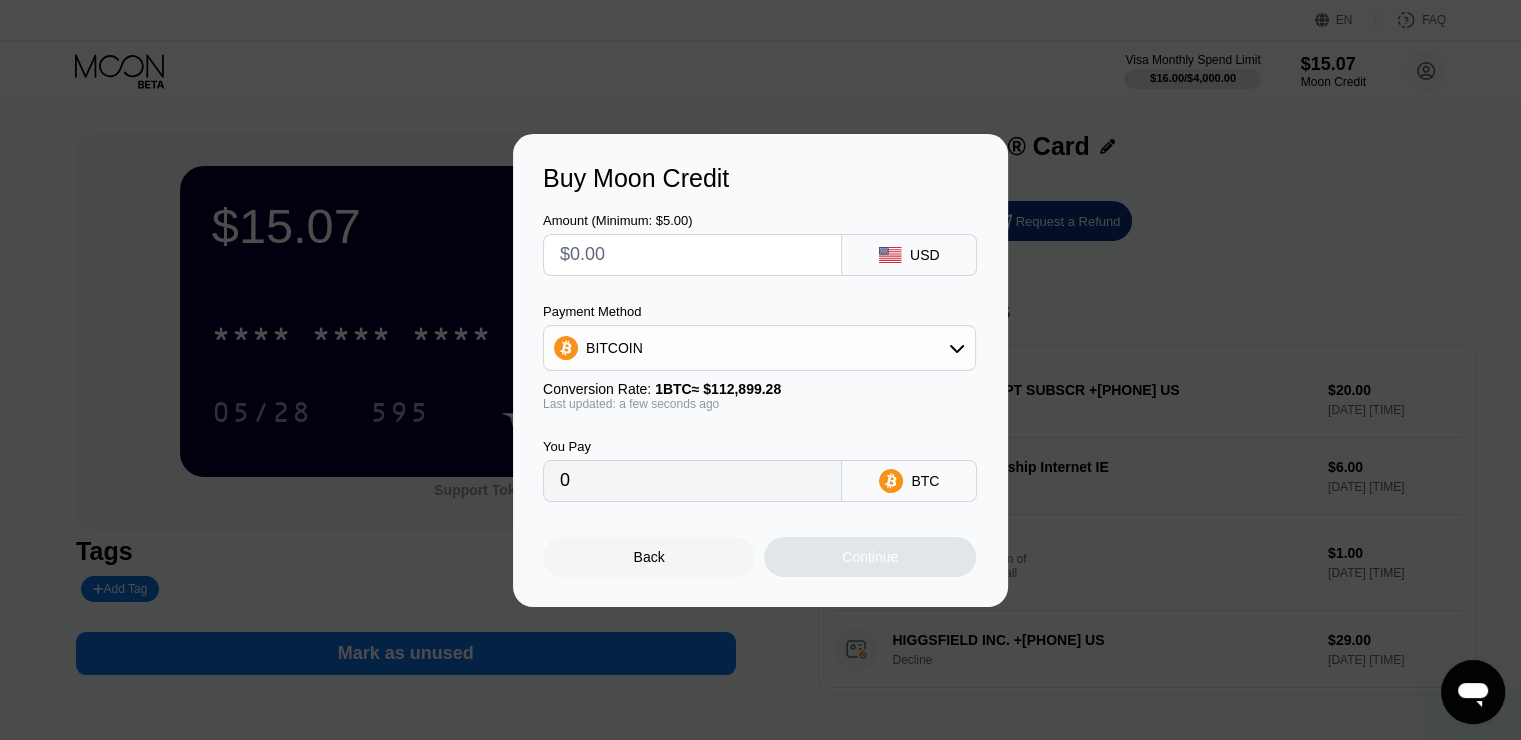 type on "$1" 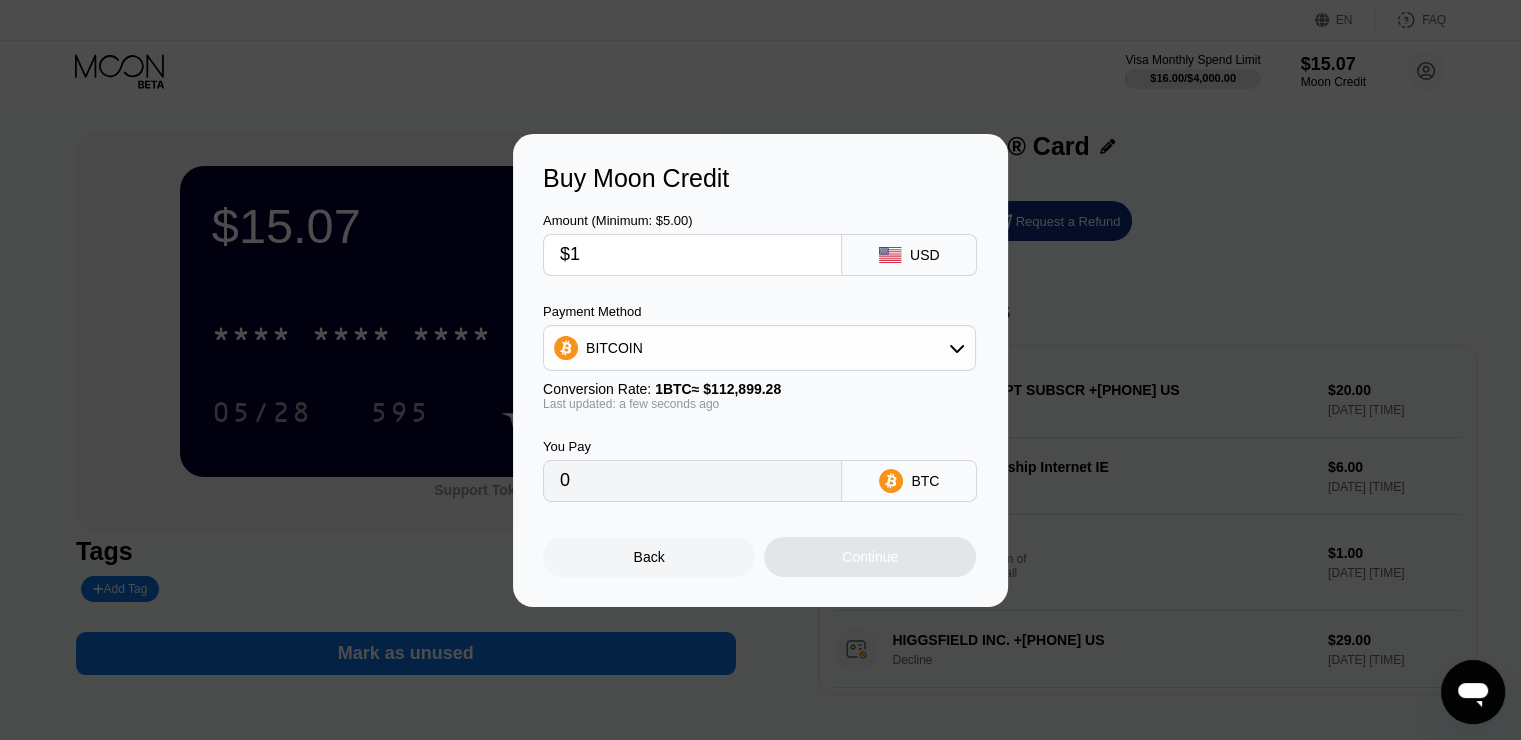 type on "0.00000886" 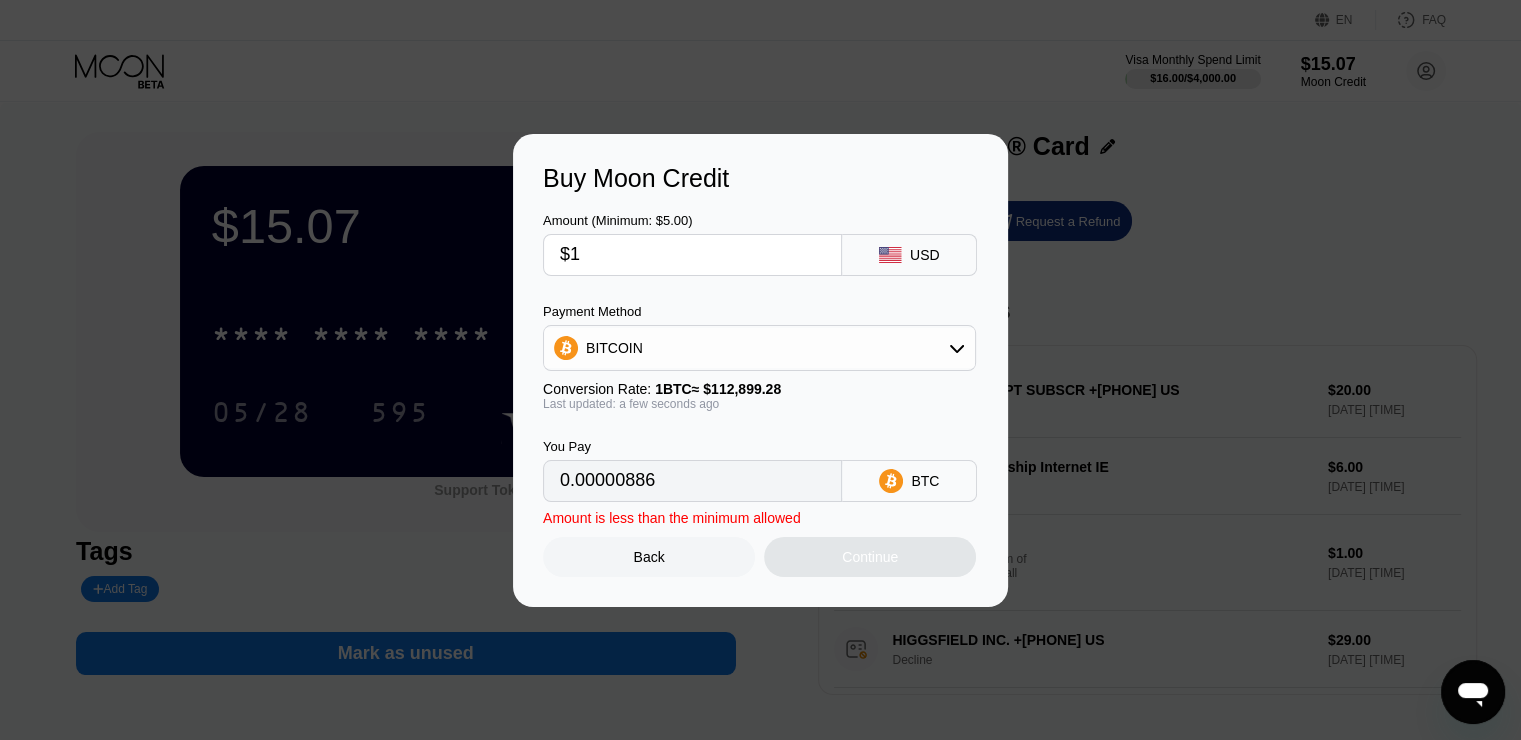 type on "$15" 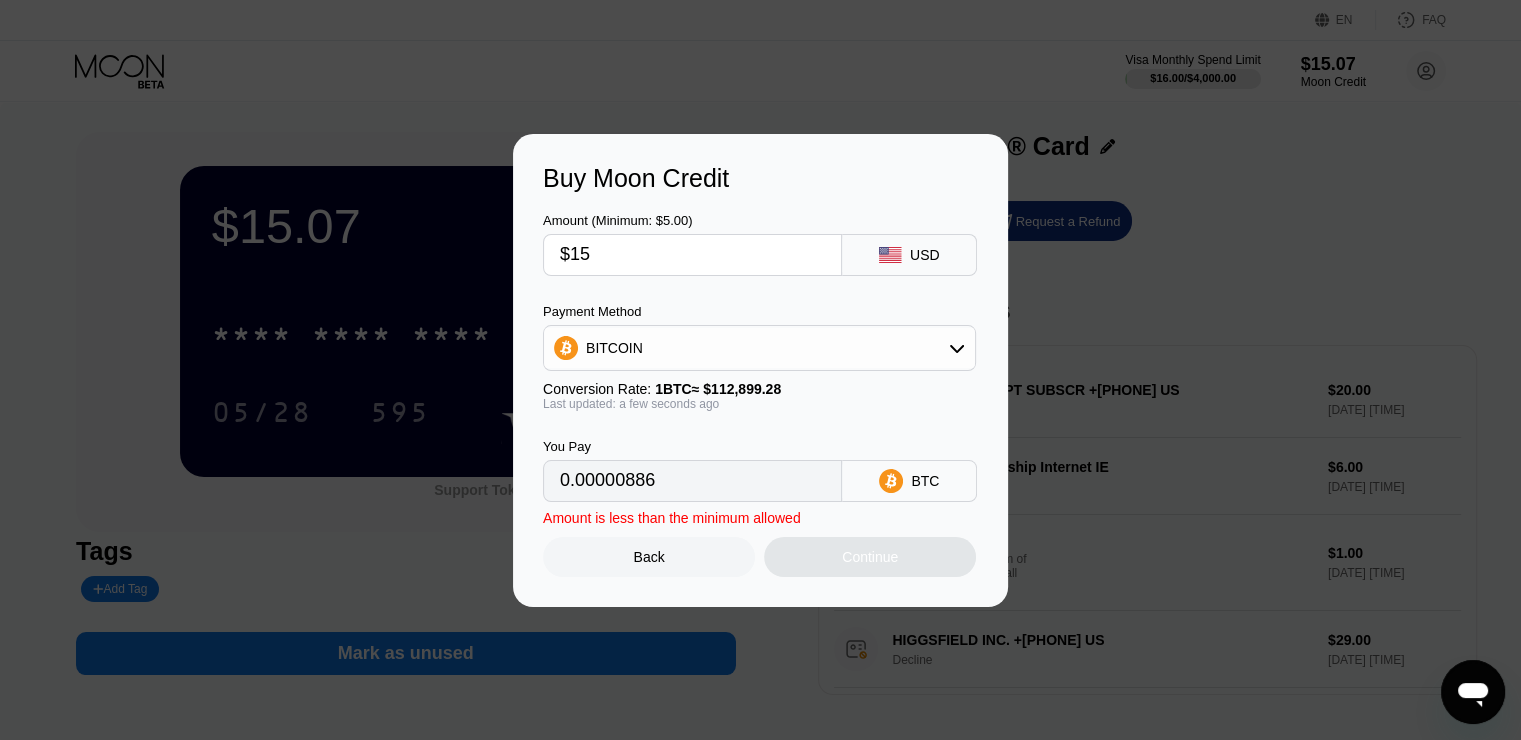 type on "0.00013287" 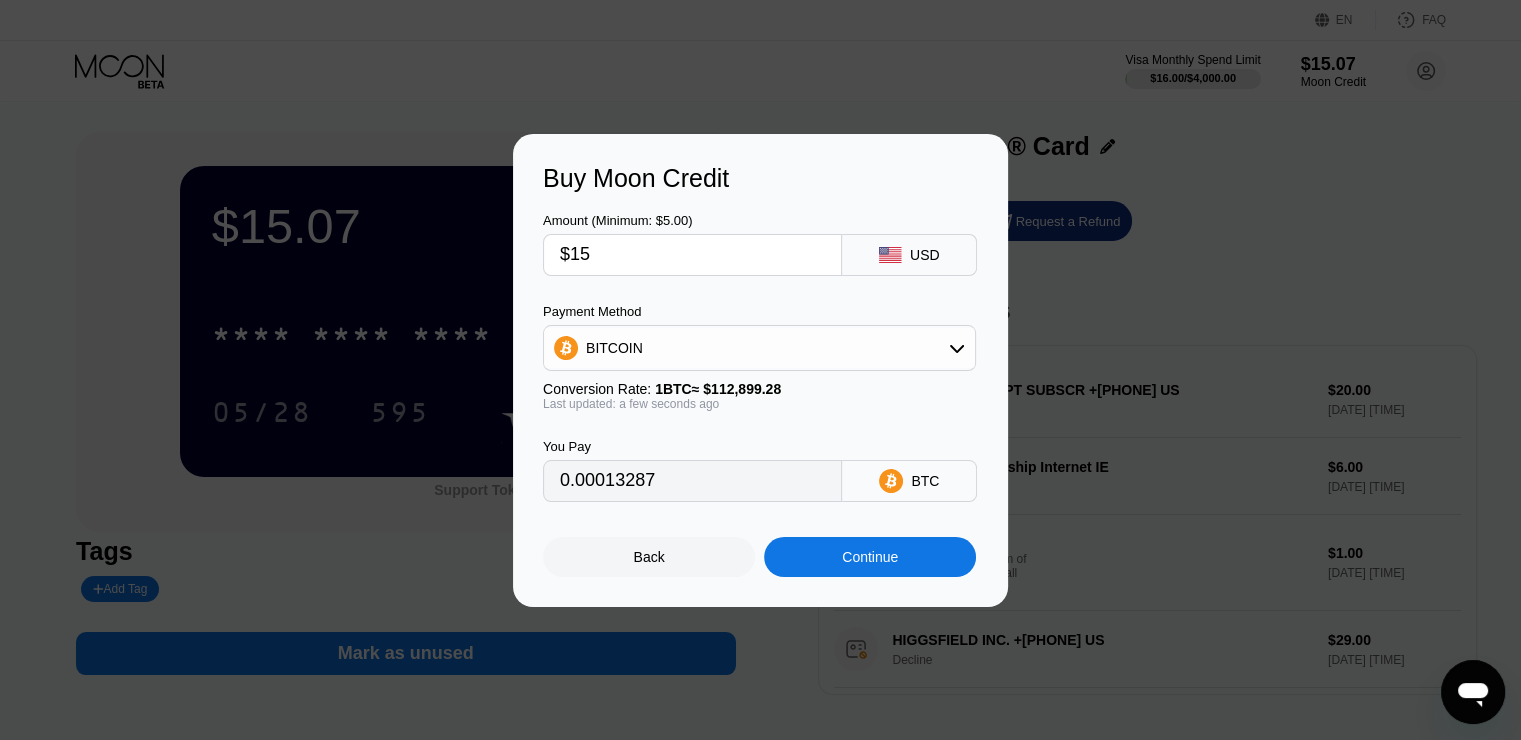 type on "$1" 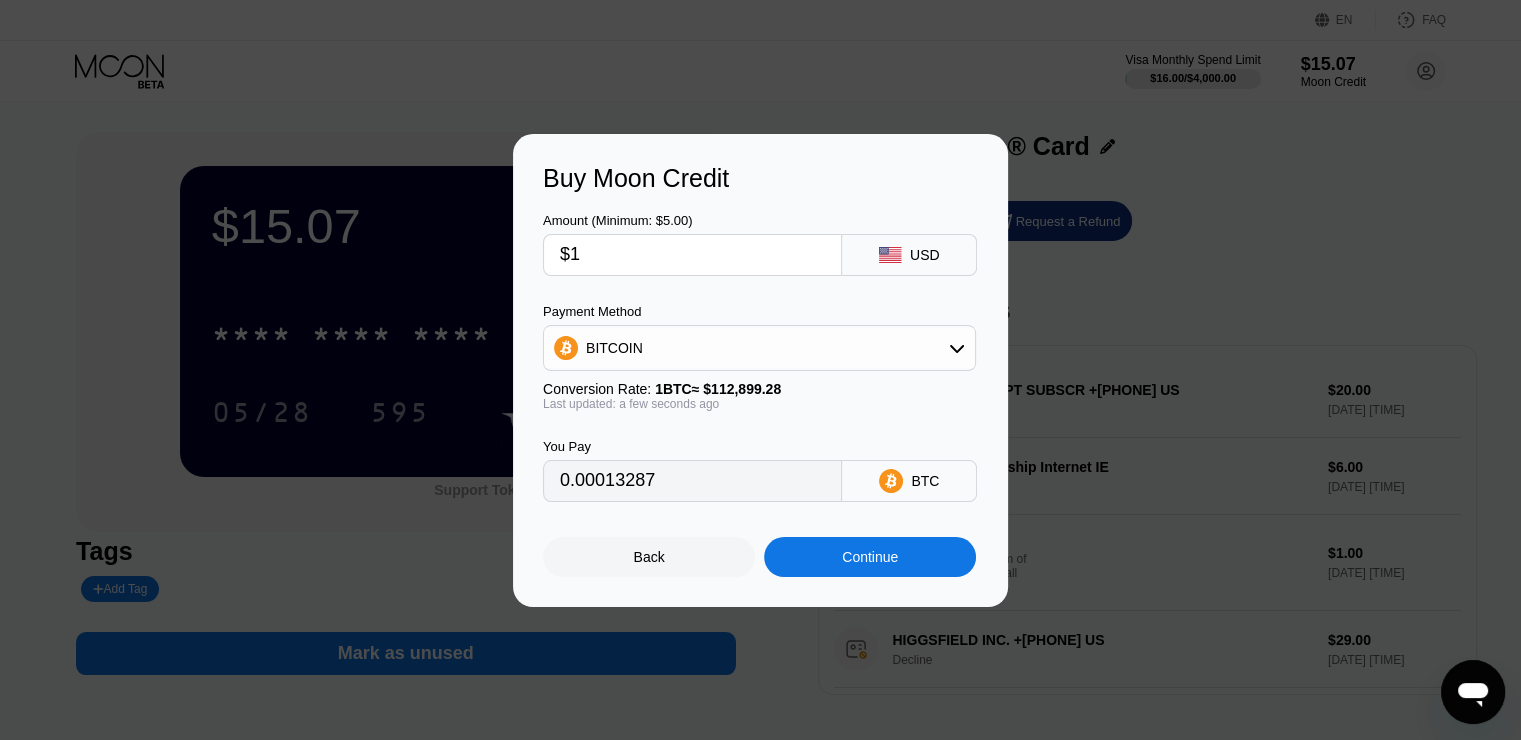type on "0.00000886" 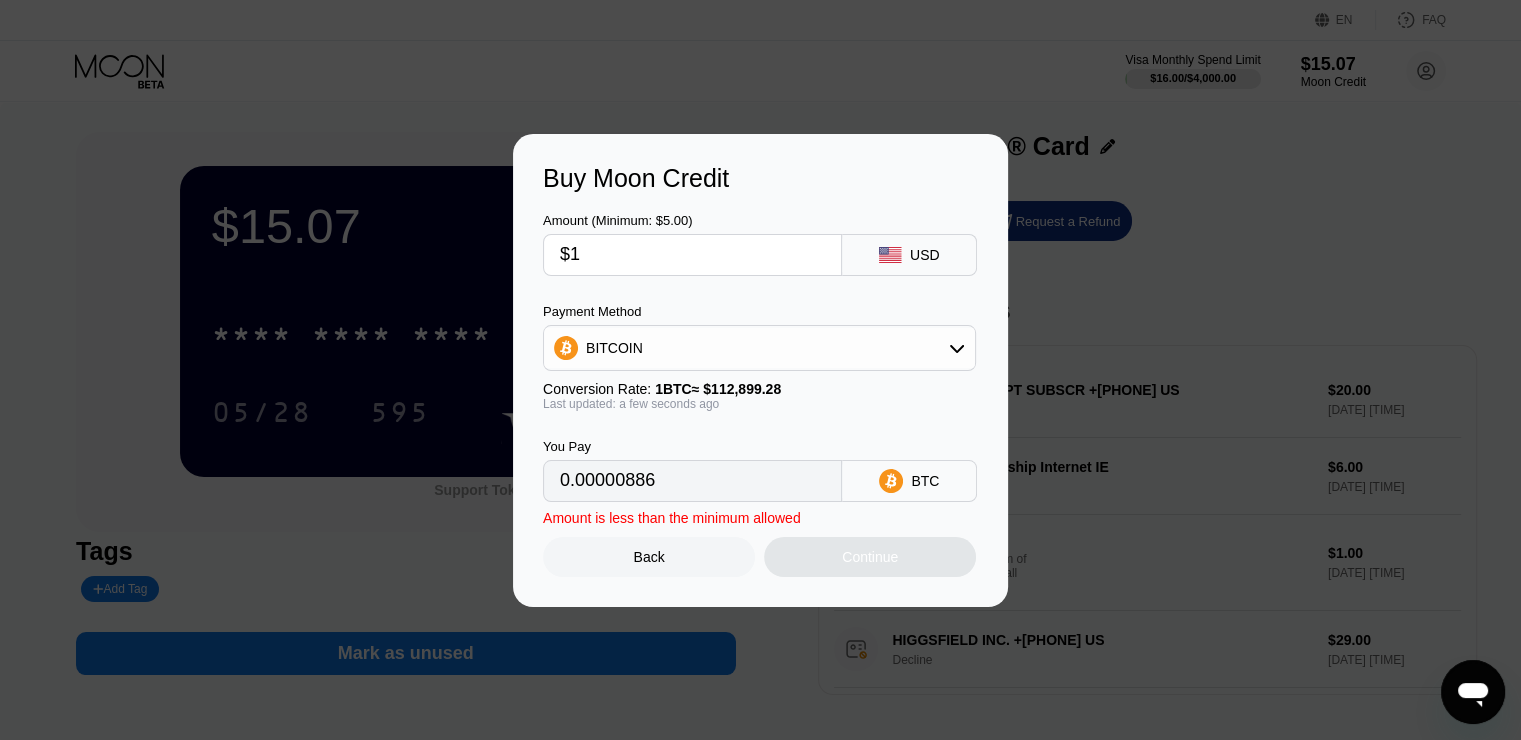 type on "$12" 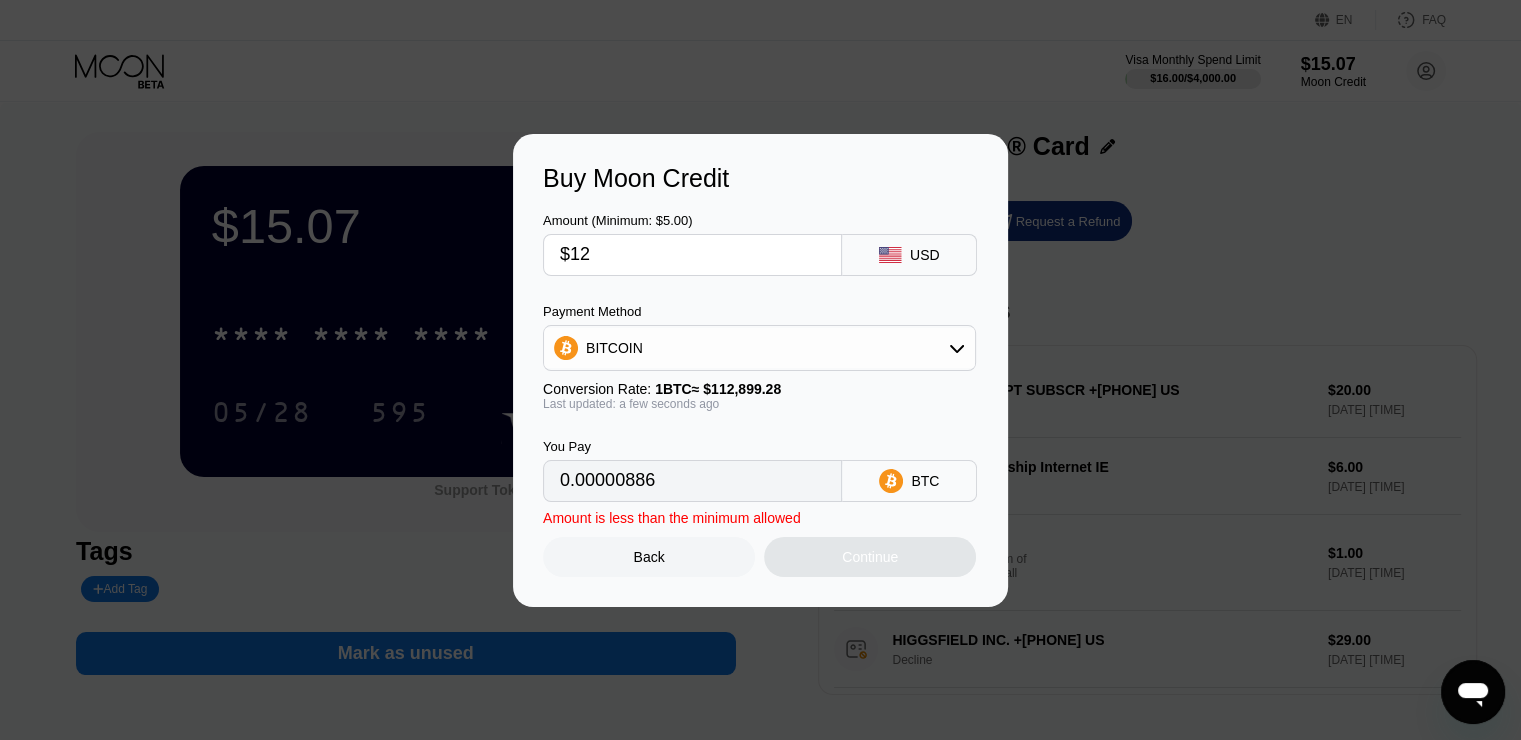 type on "0.00010629" 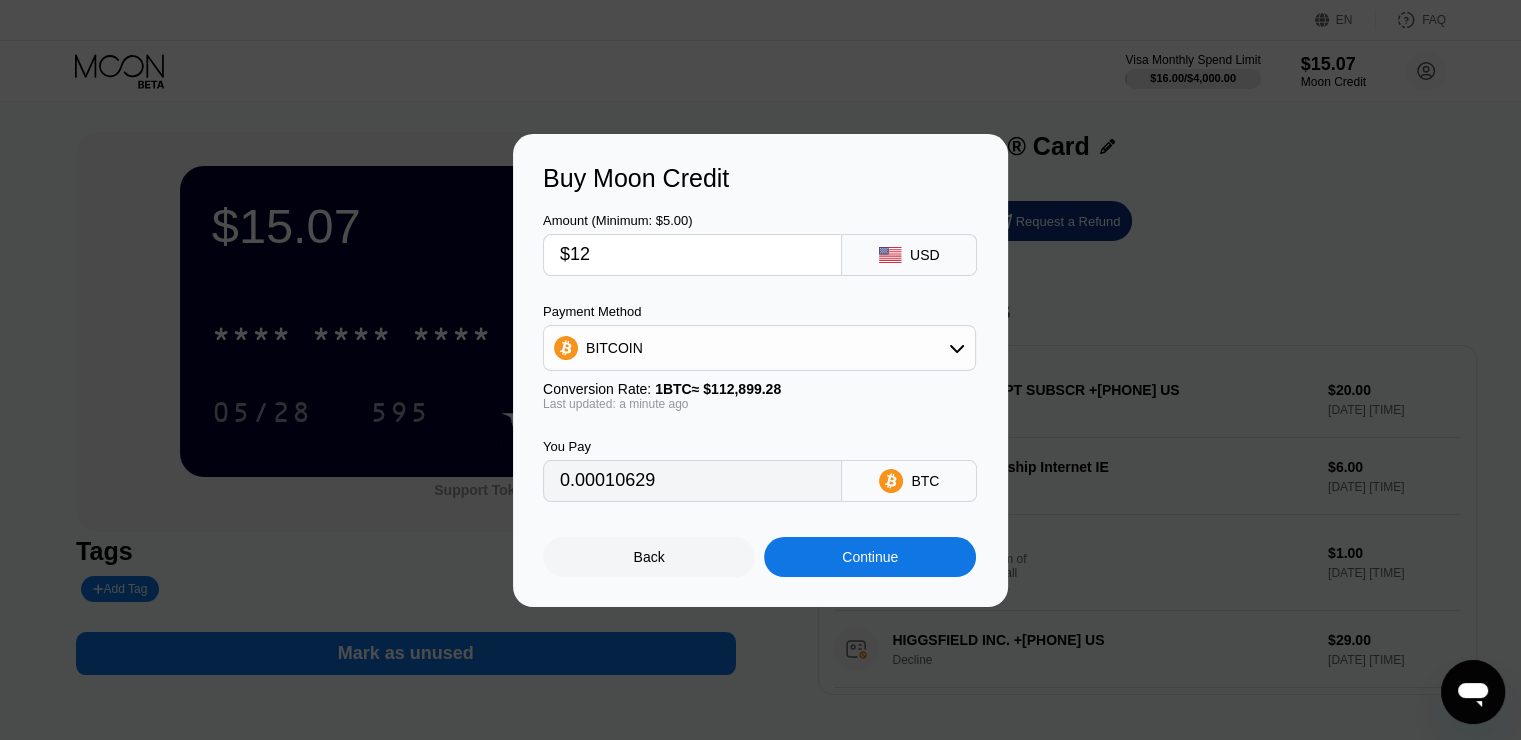 type on "$12" 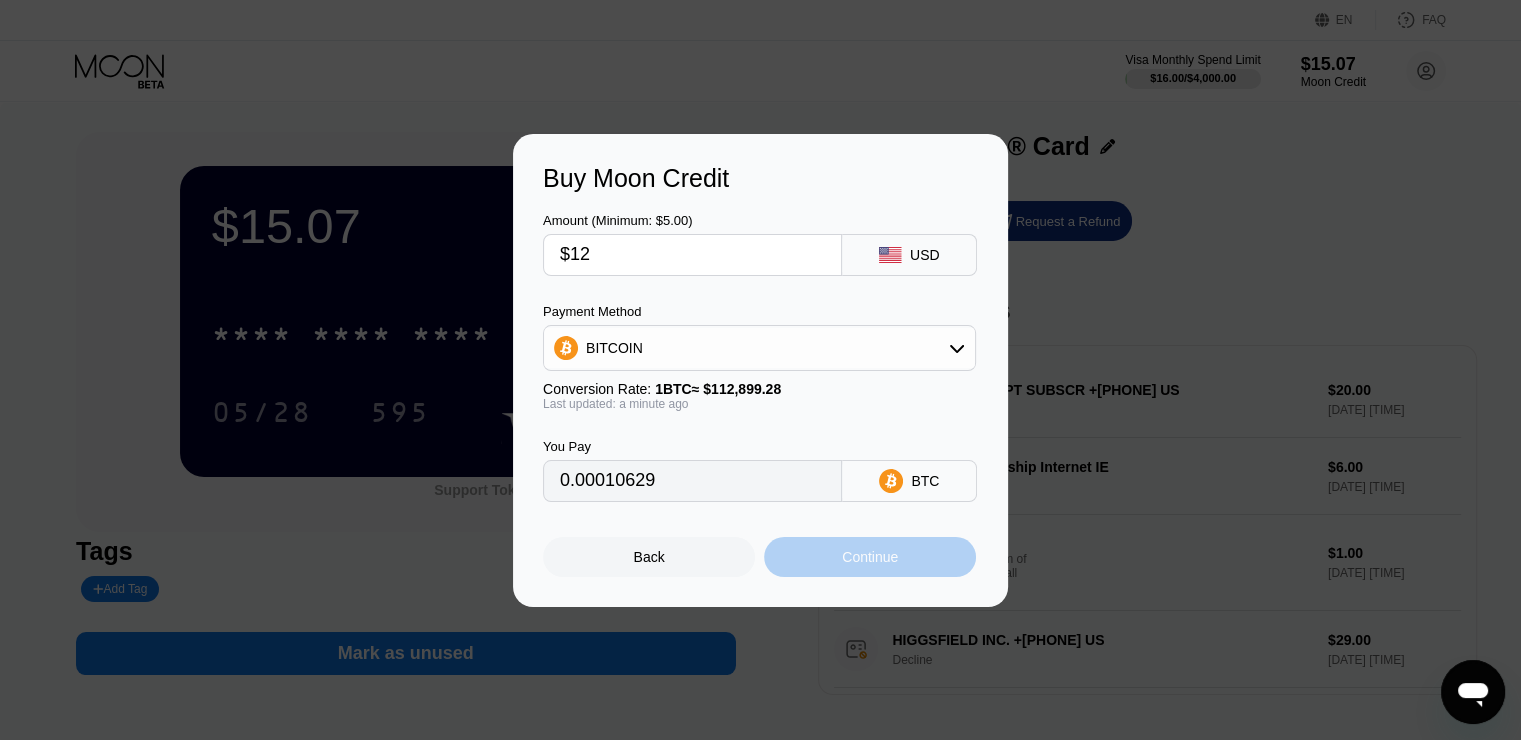 click on "Continue" at bounding box center [870, 557] 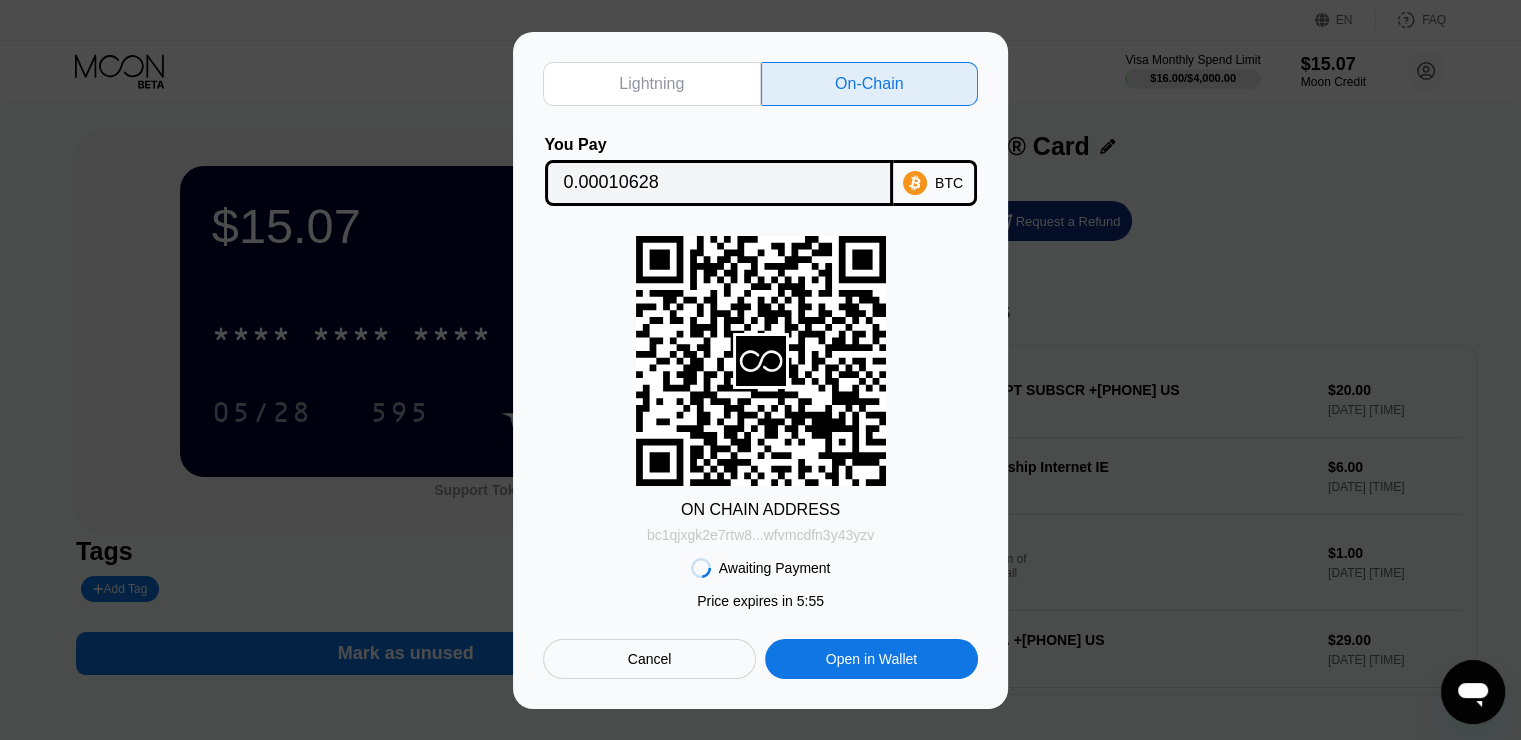 click on "bc1qjxgk2e7rtw8...wfvmcdfn3y43yzv" at bounding box center [760, 535] 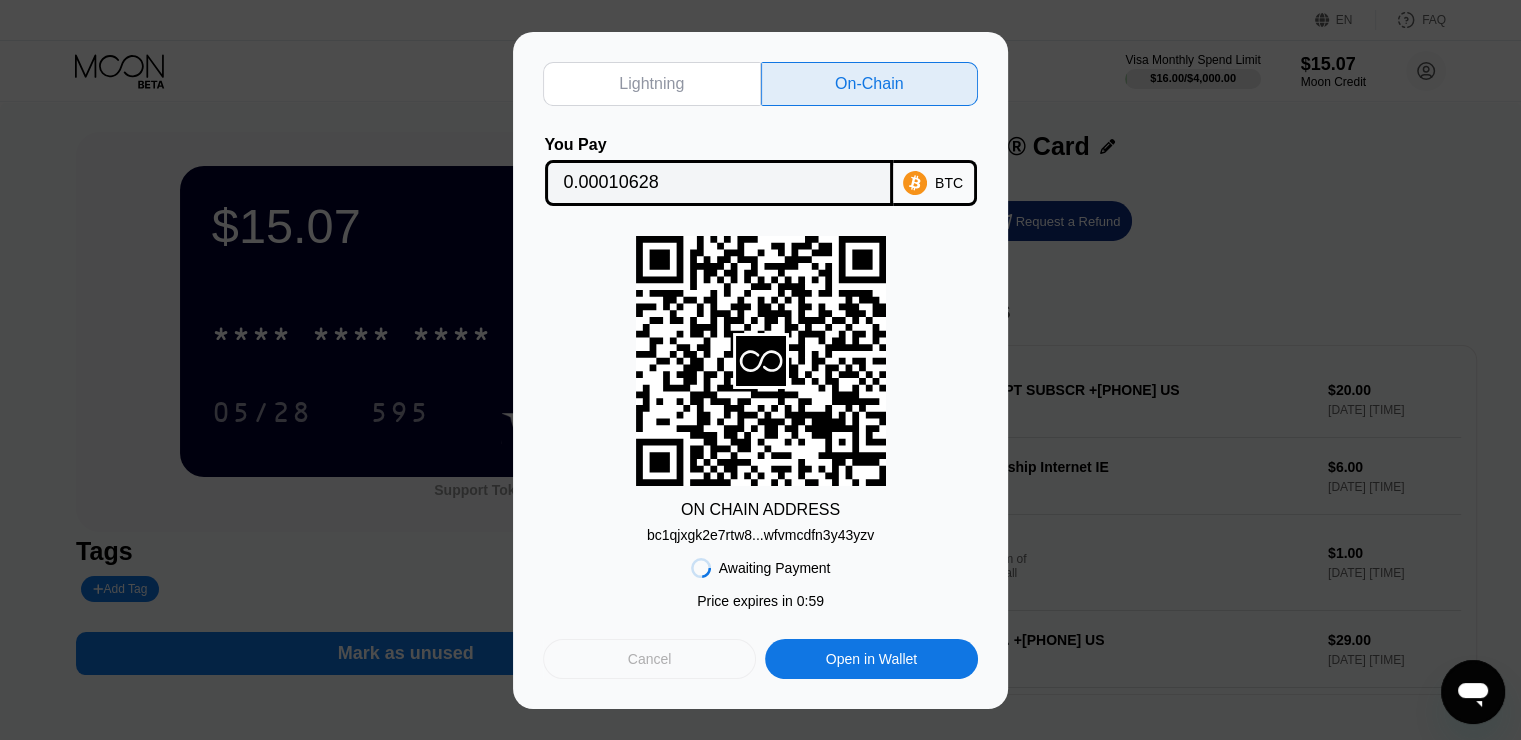 click on "Cancel" at bounding box center [649, 659] 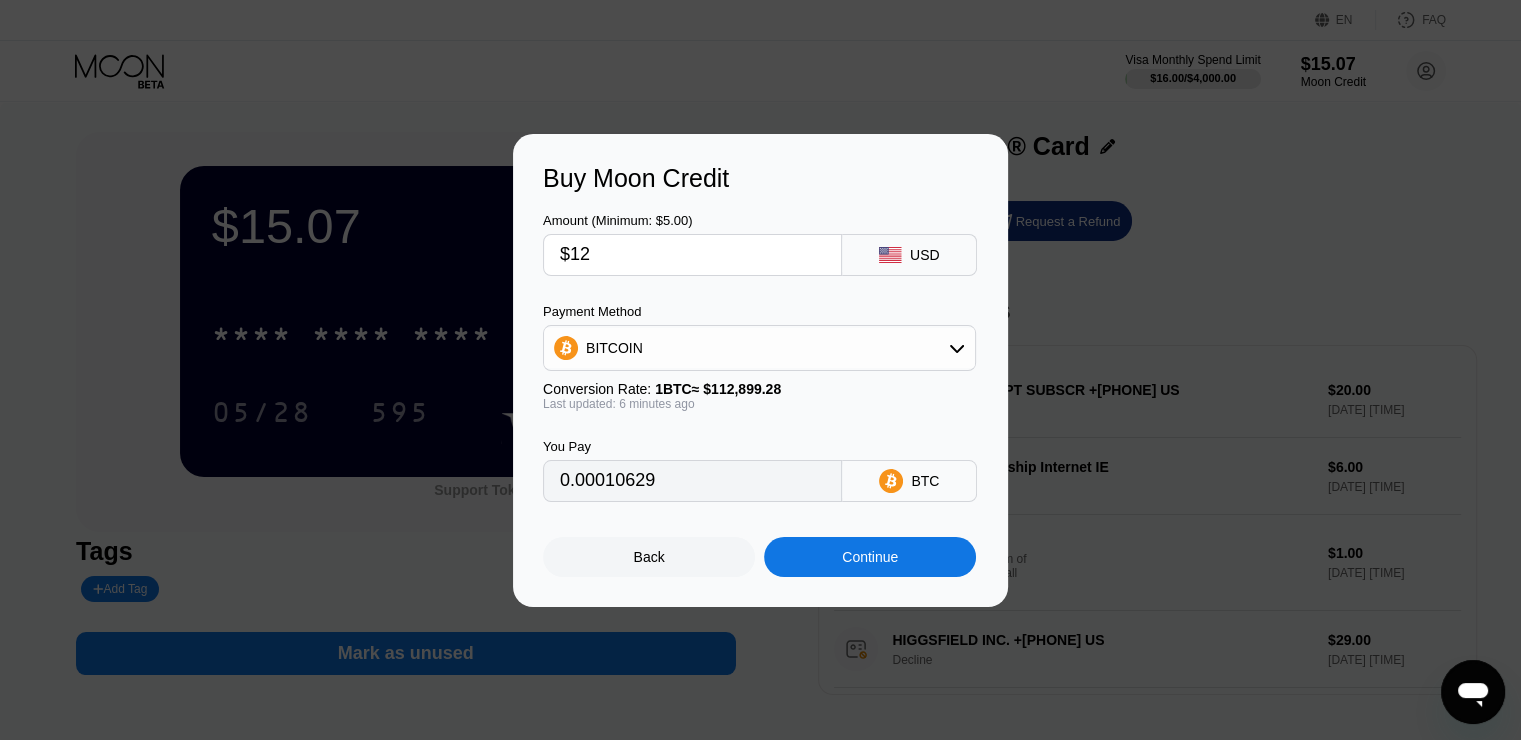 type on "0.00010628" 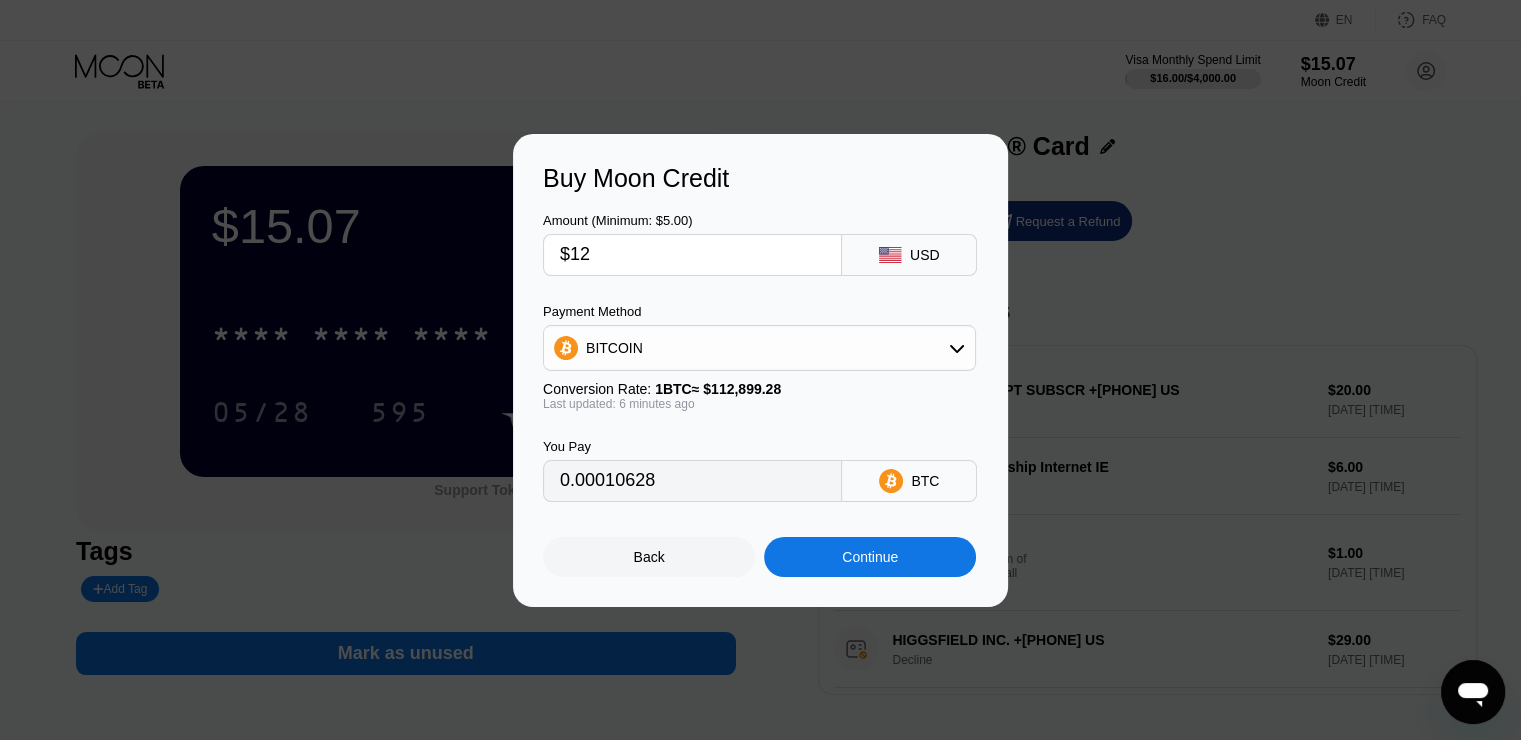 click on "$12" at bounding box center (692, 255) 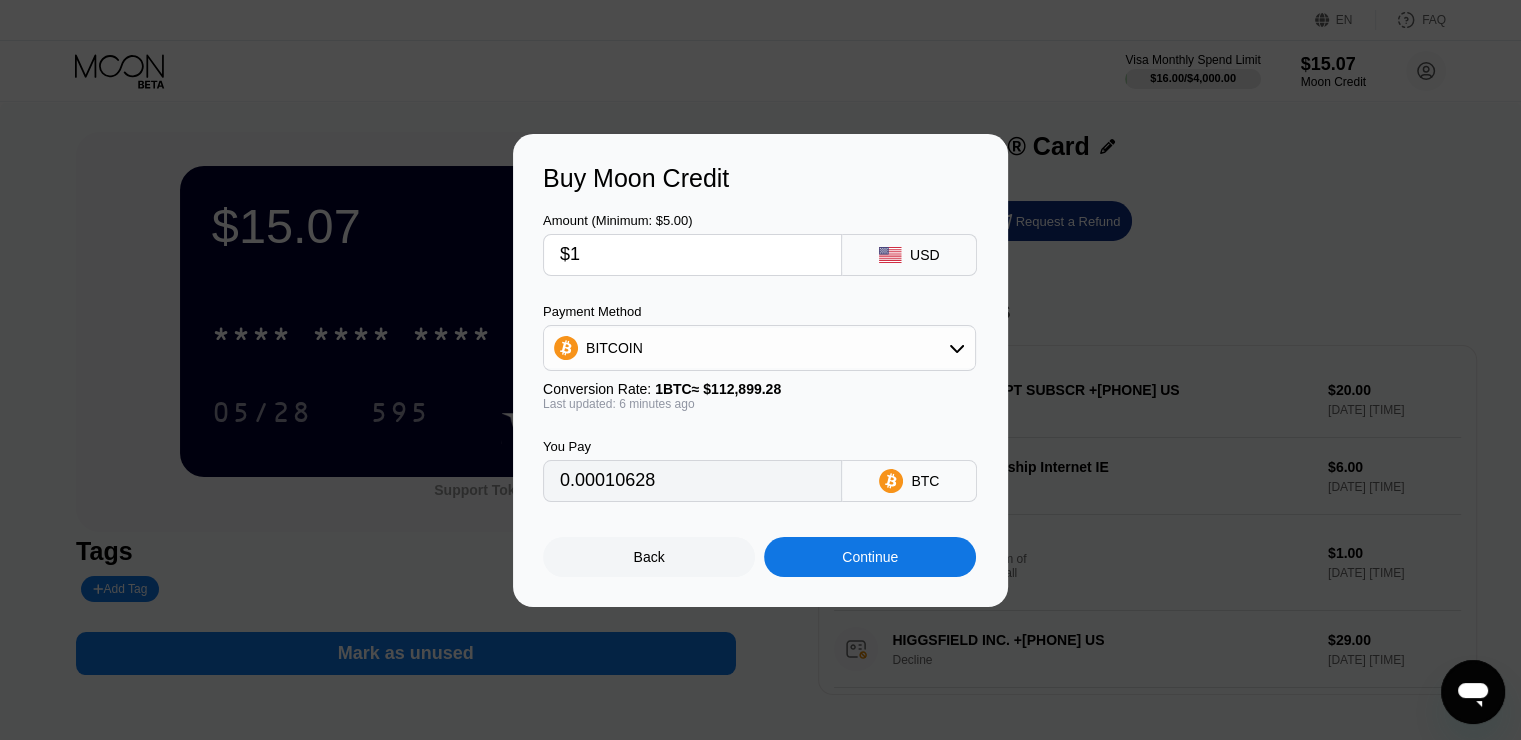 type on "0.00000886" 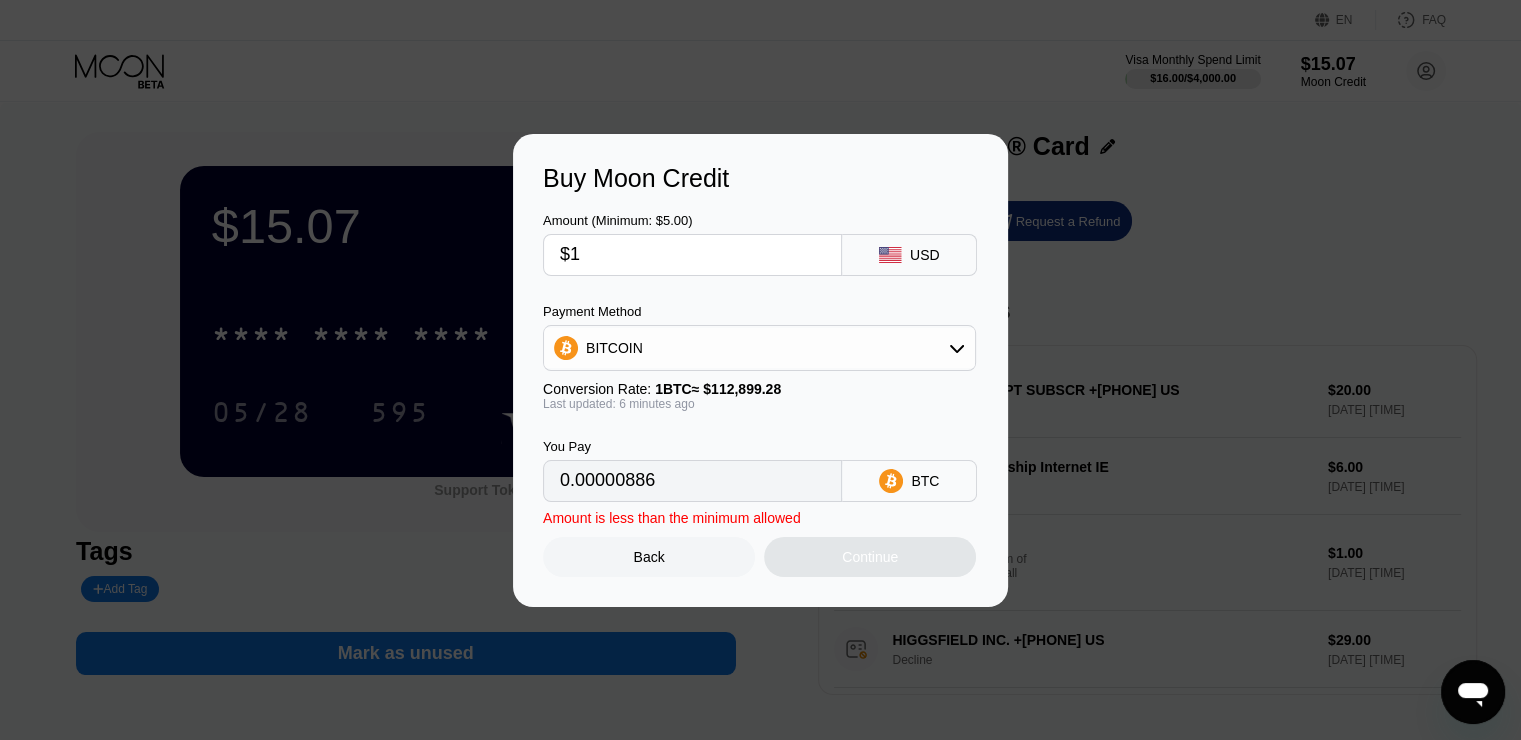 type on "$13" 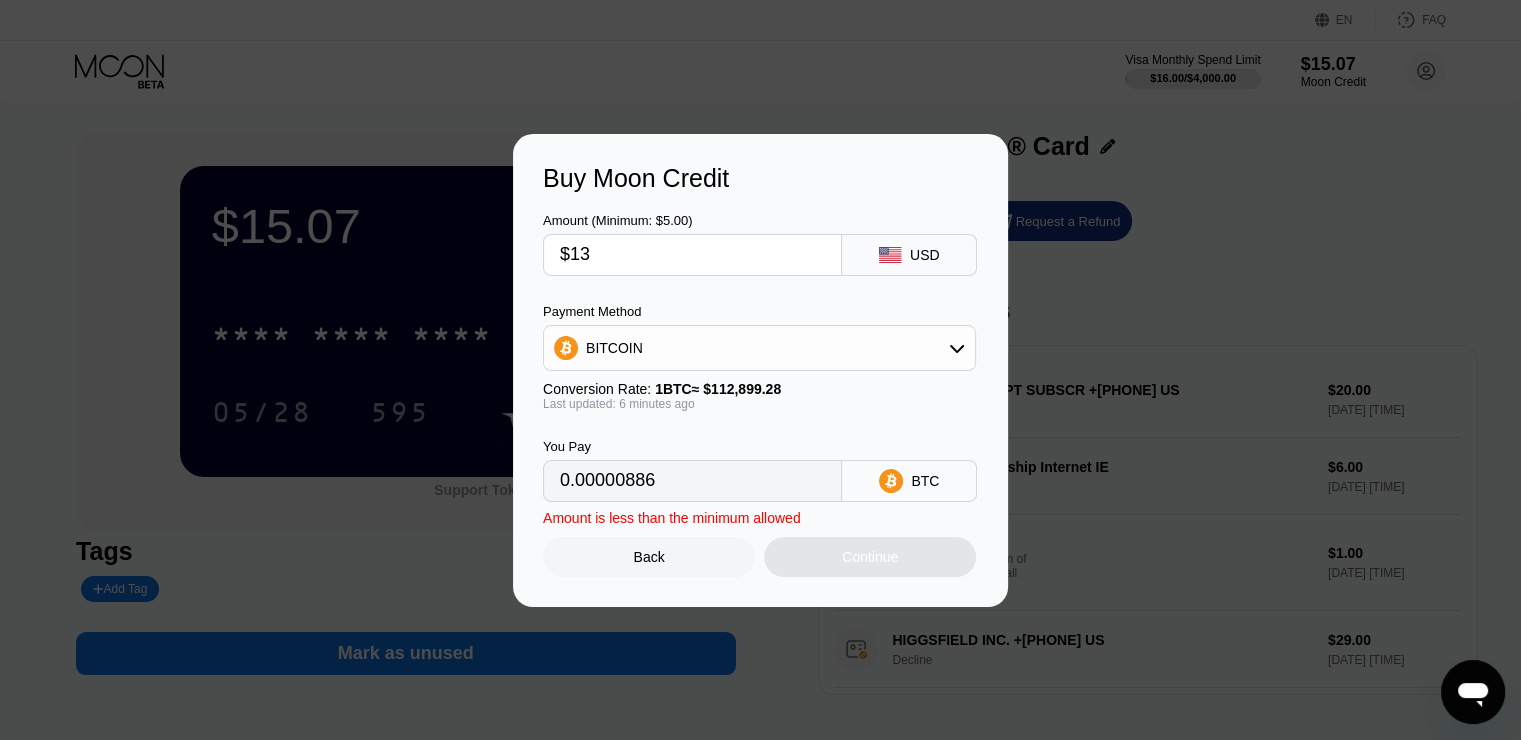 type on "0.00011513" 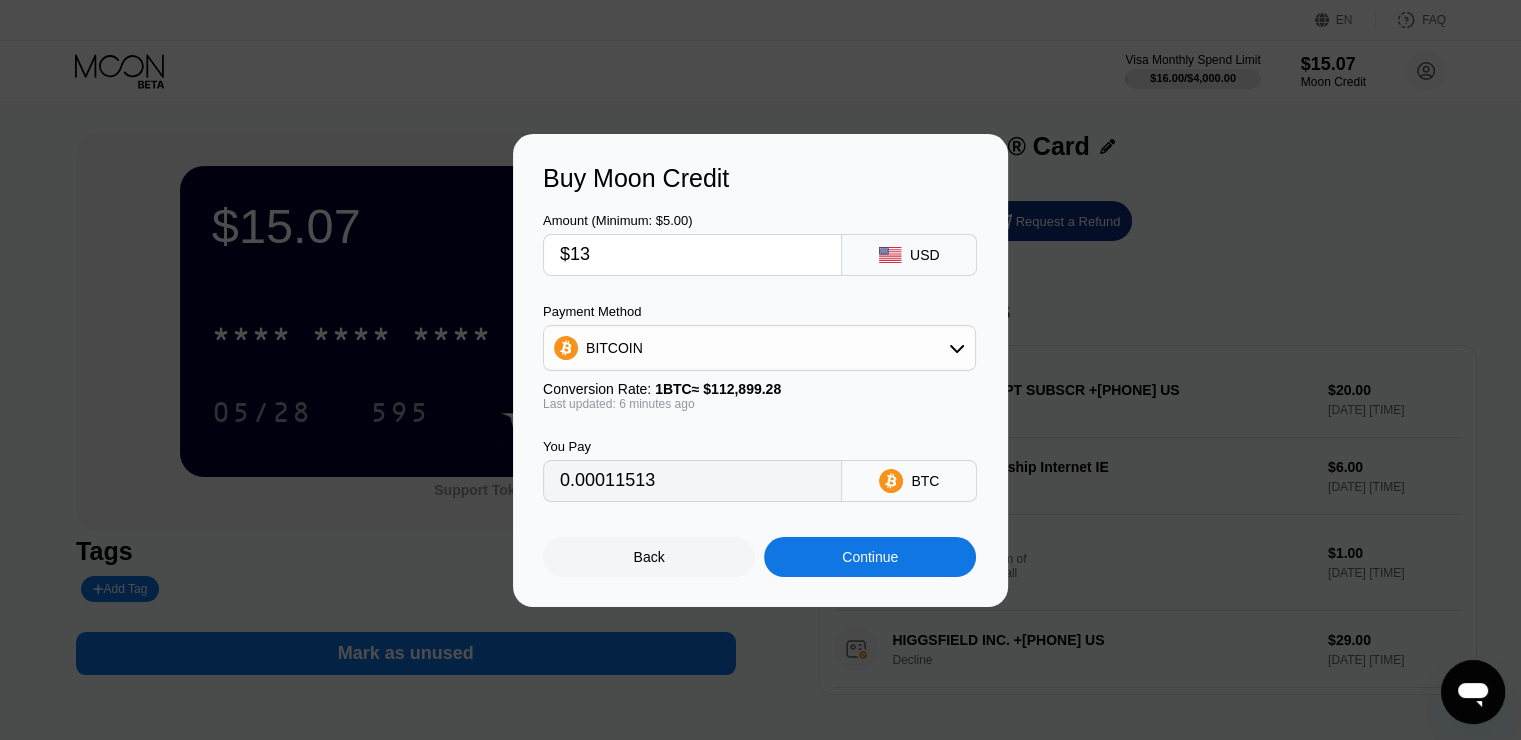 click on "$13" at bounding box center [692, 255] 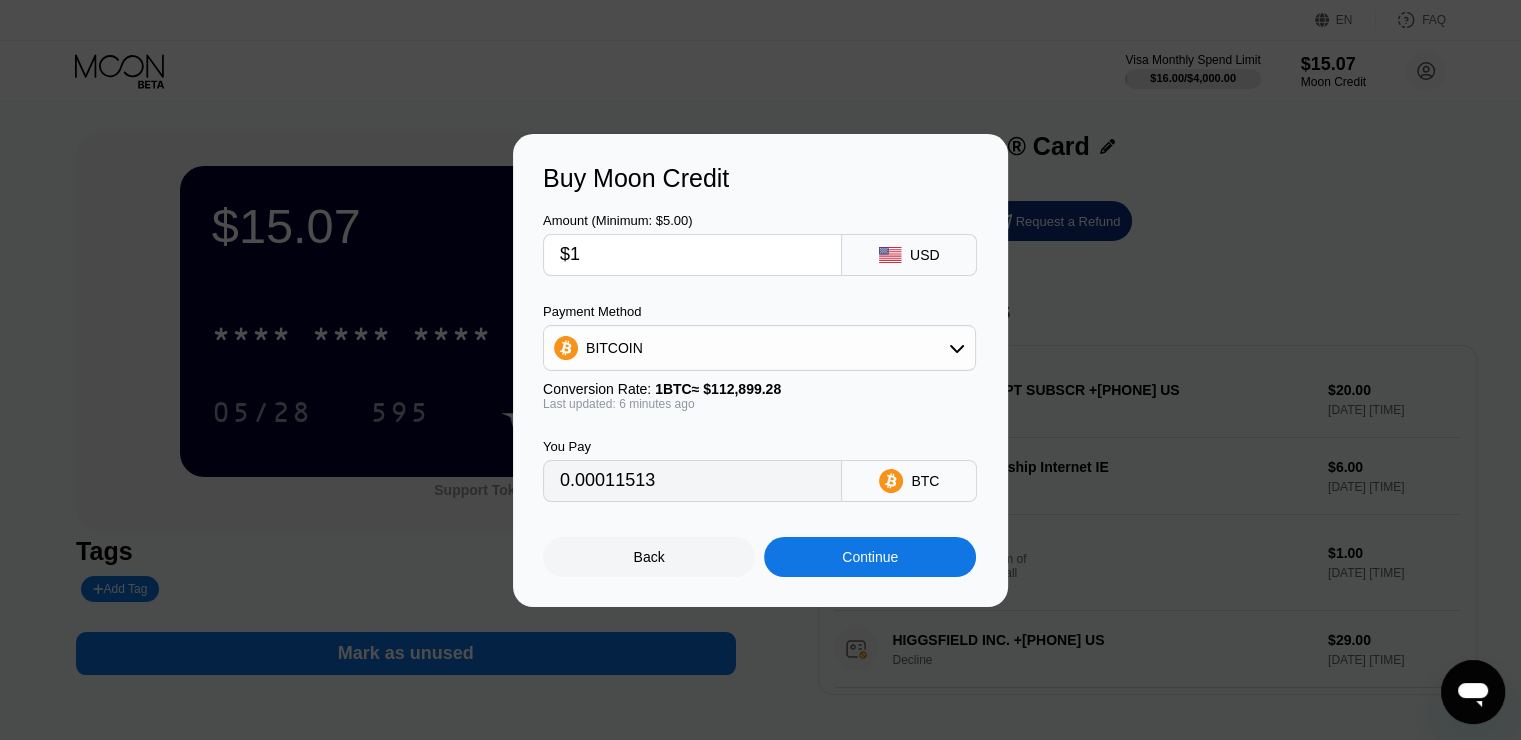 type on "0.00000886" 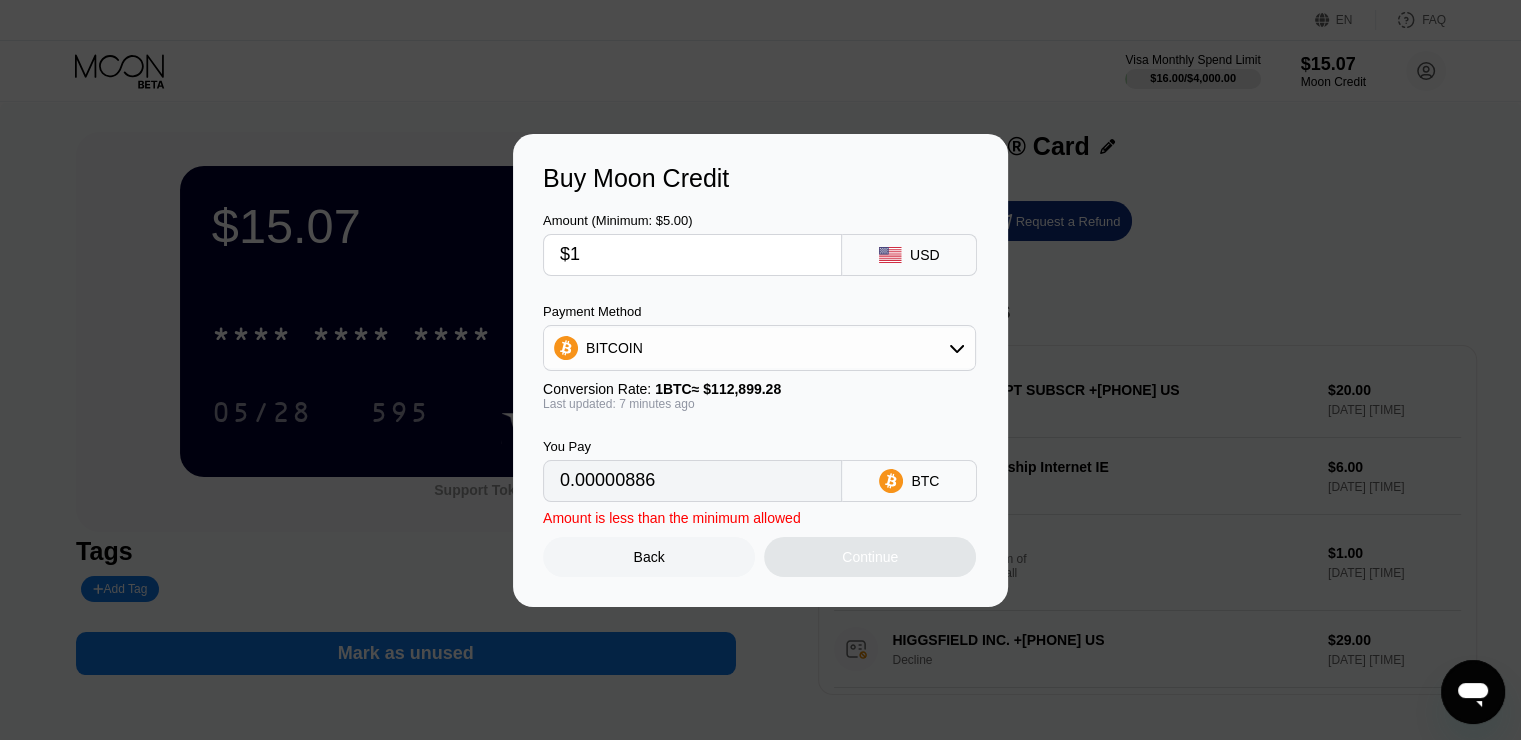 type on "$14" 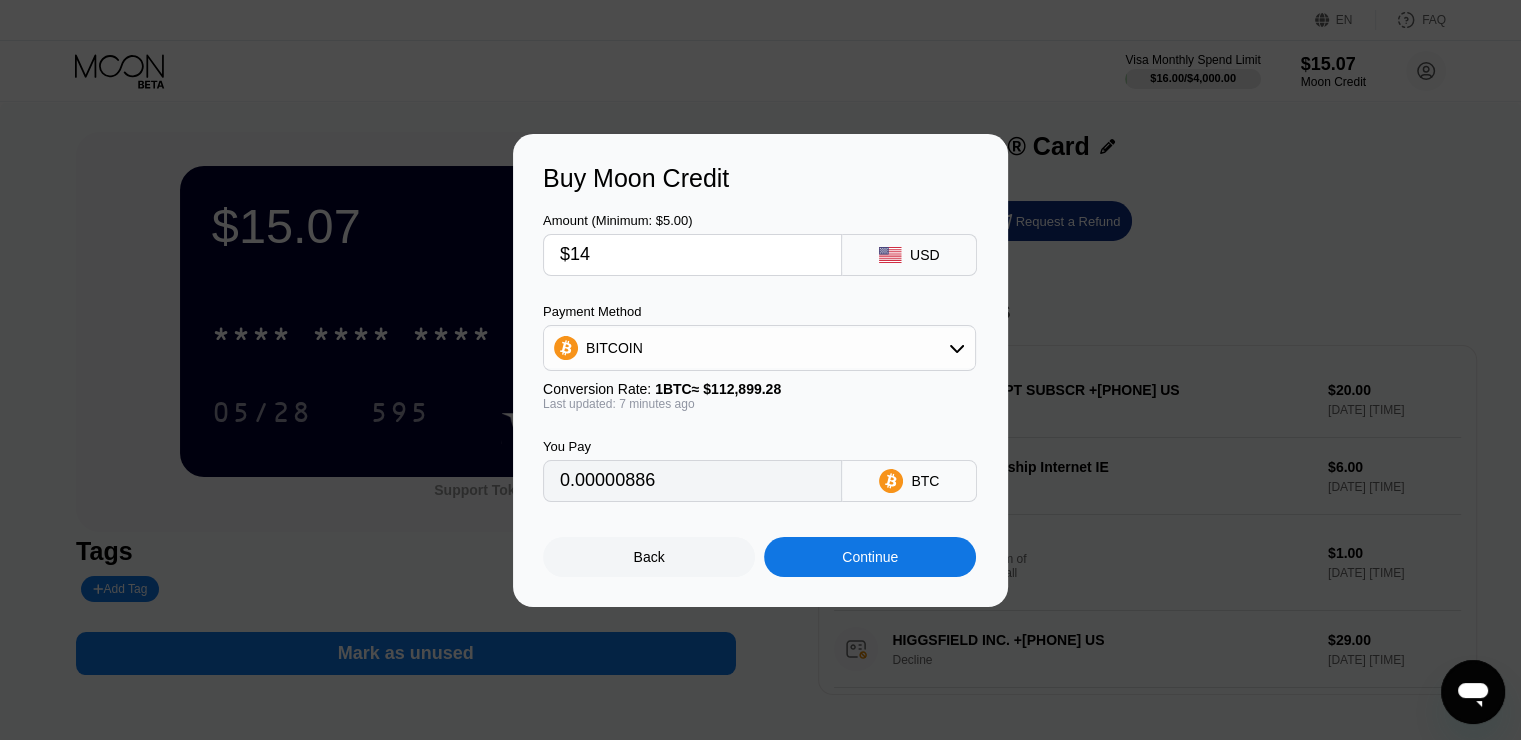 type on "0.00012399" 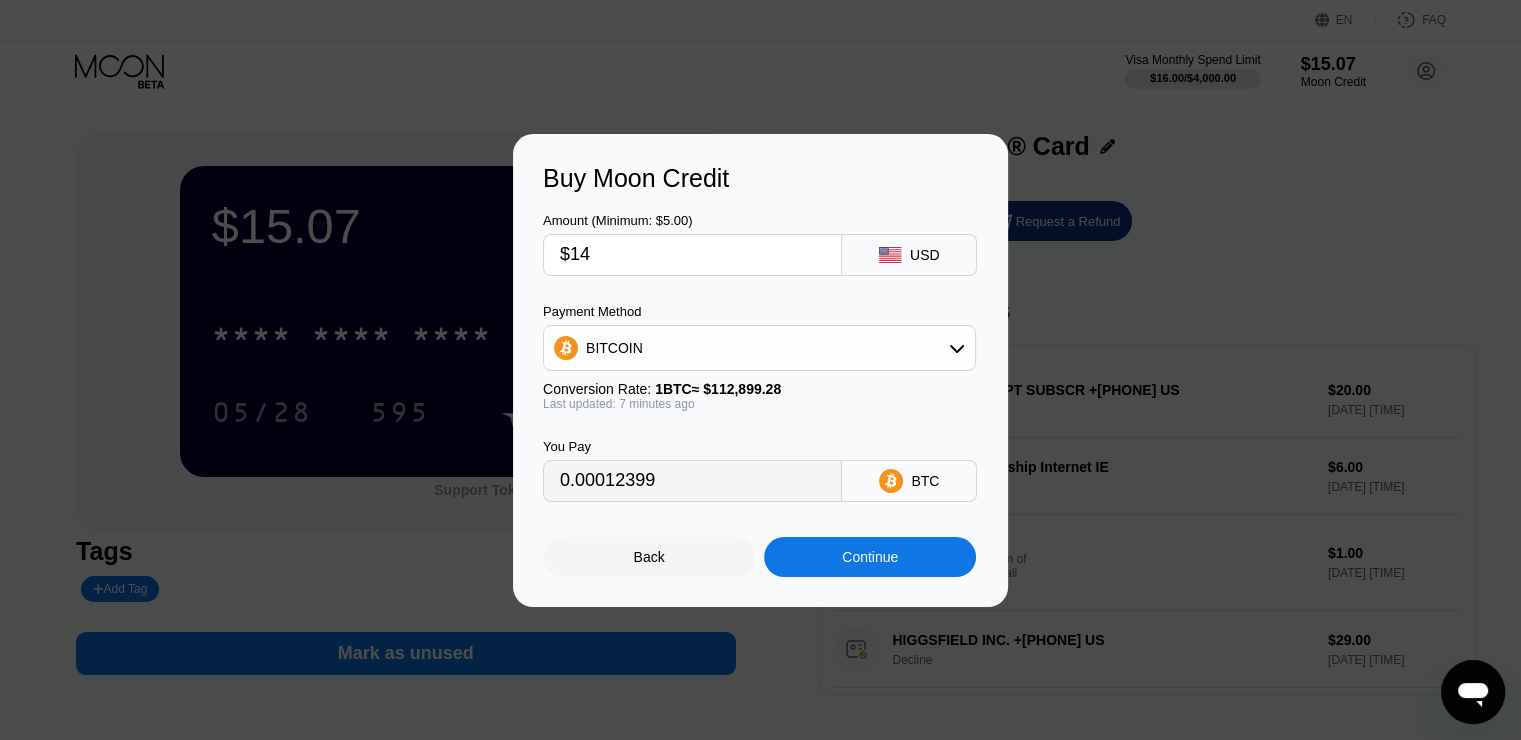 type on "$14" 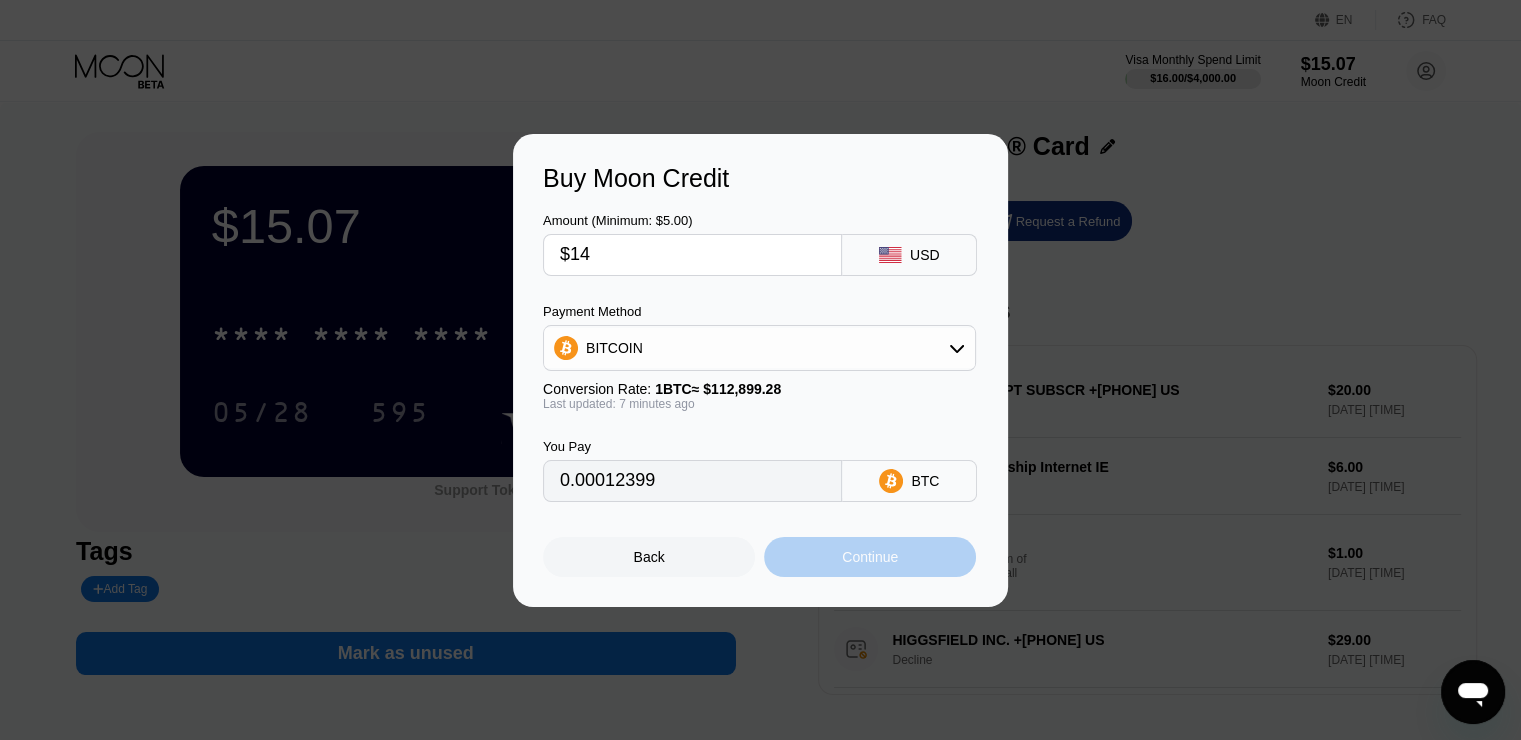 click on "Continue" at bounding box center [870, 557] 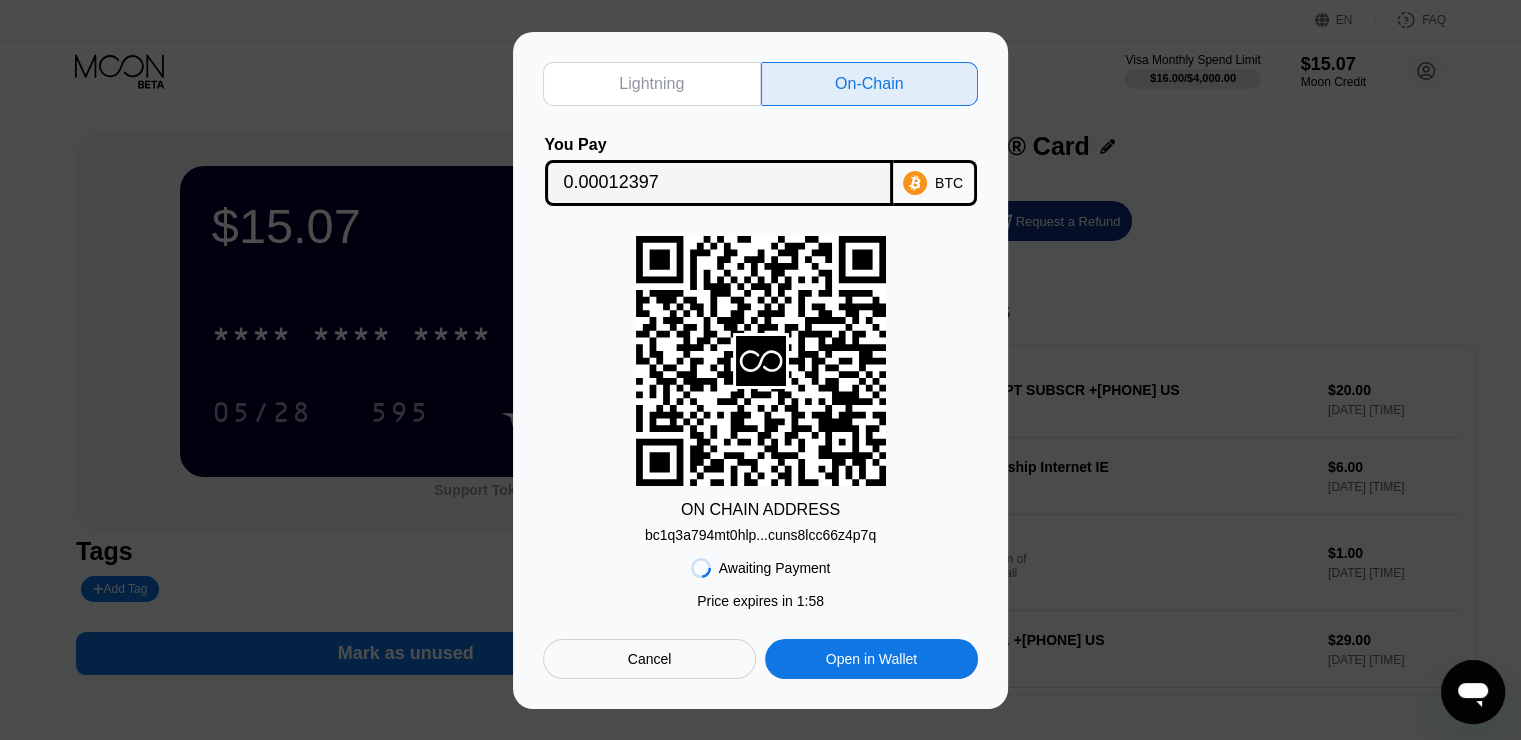 click on "Price expires in   1 : 58" at bounding box center [760, 601] 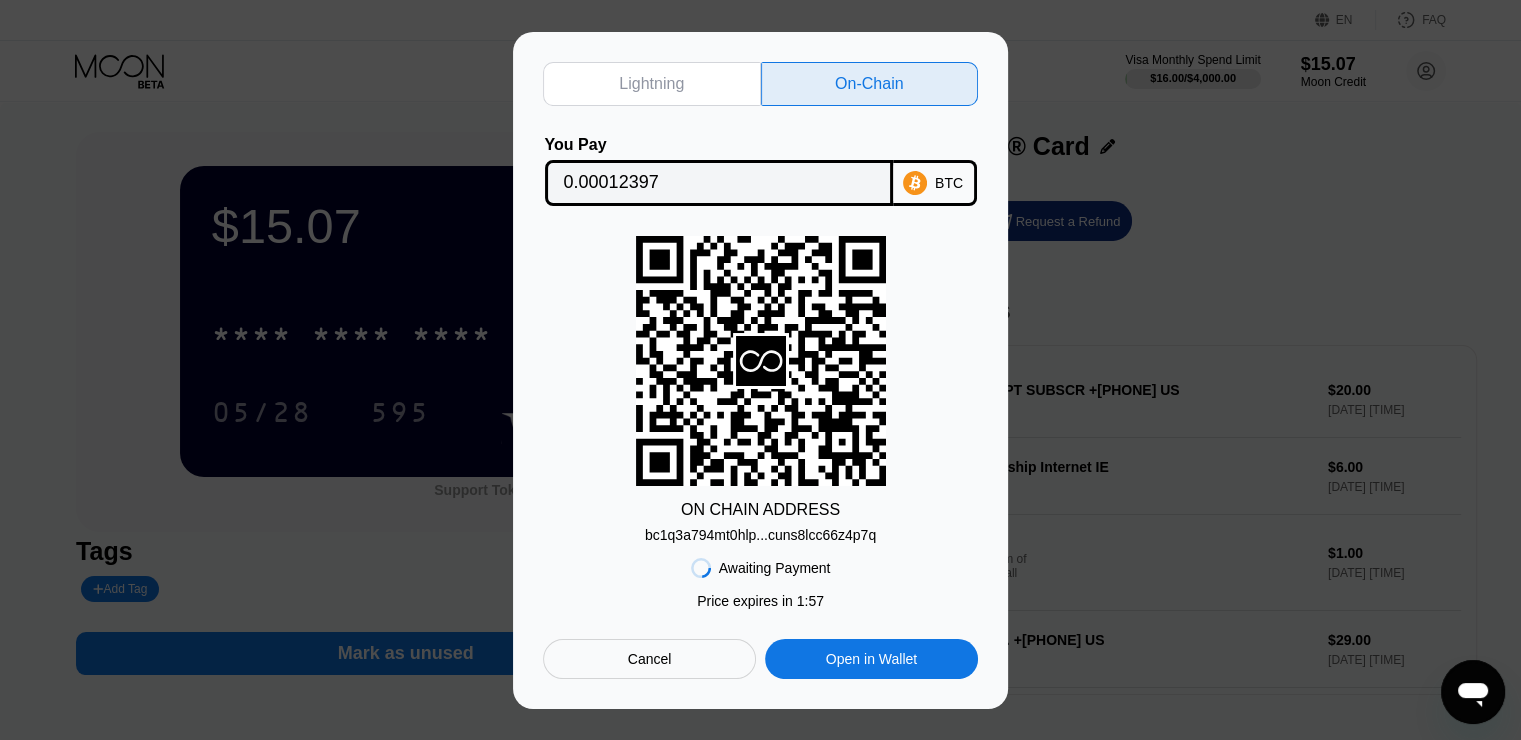 click 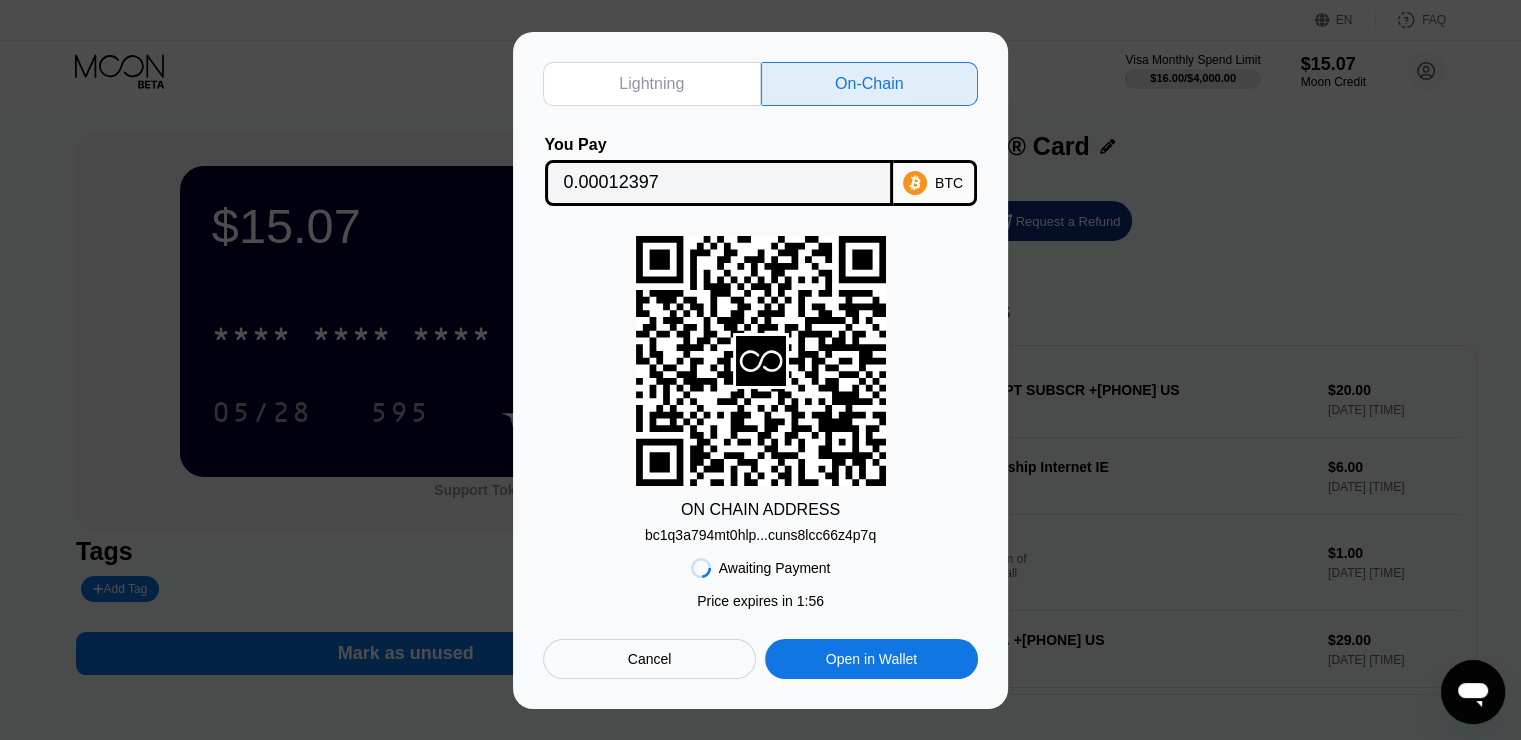click on "Awaiting Payment" at bounding box center [775, 568] 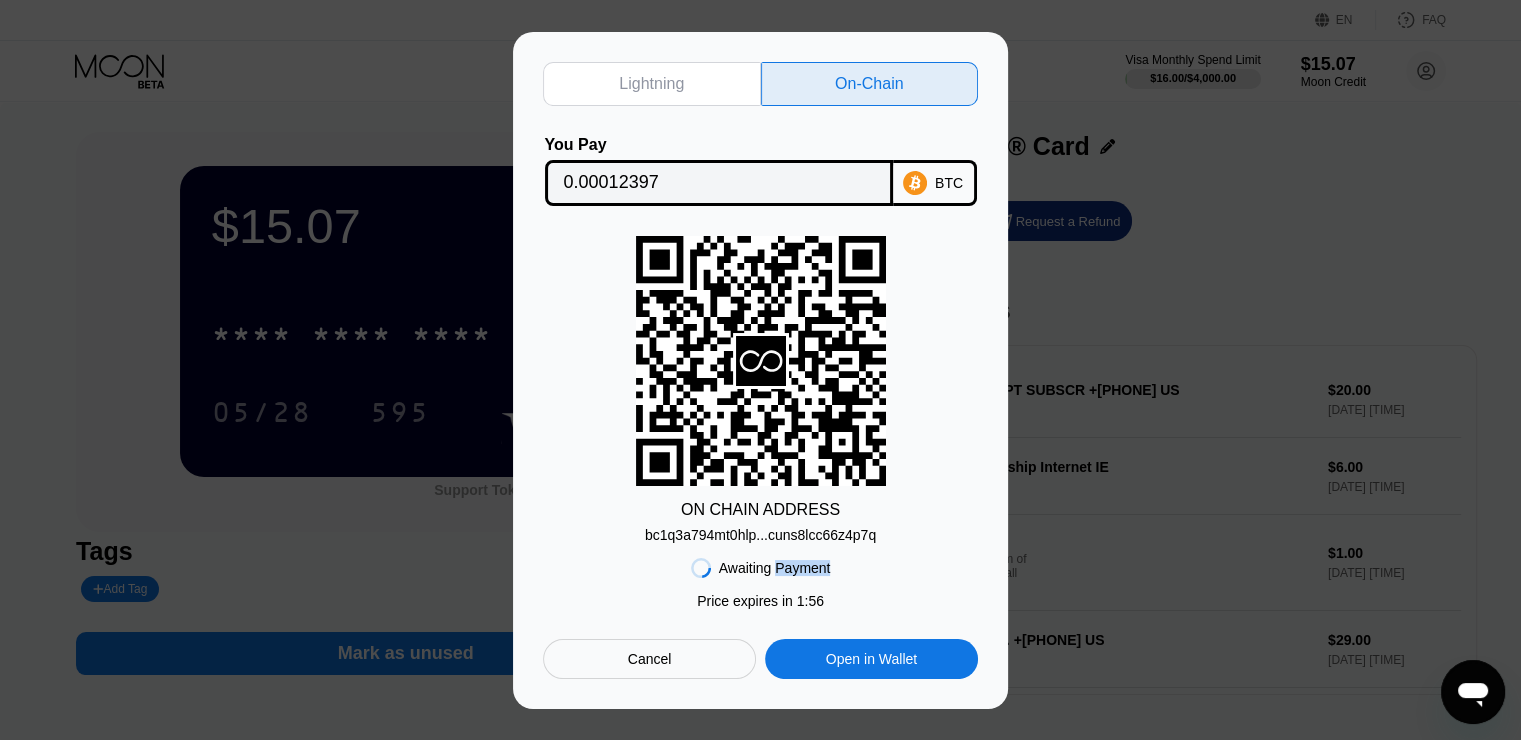 click on "Awaiting Payment" at bounding box center [775, 568] 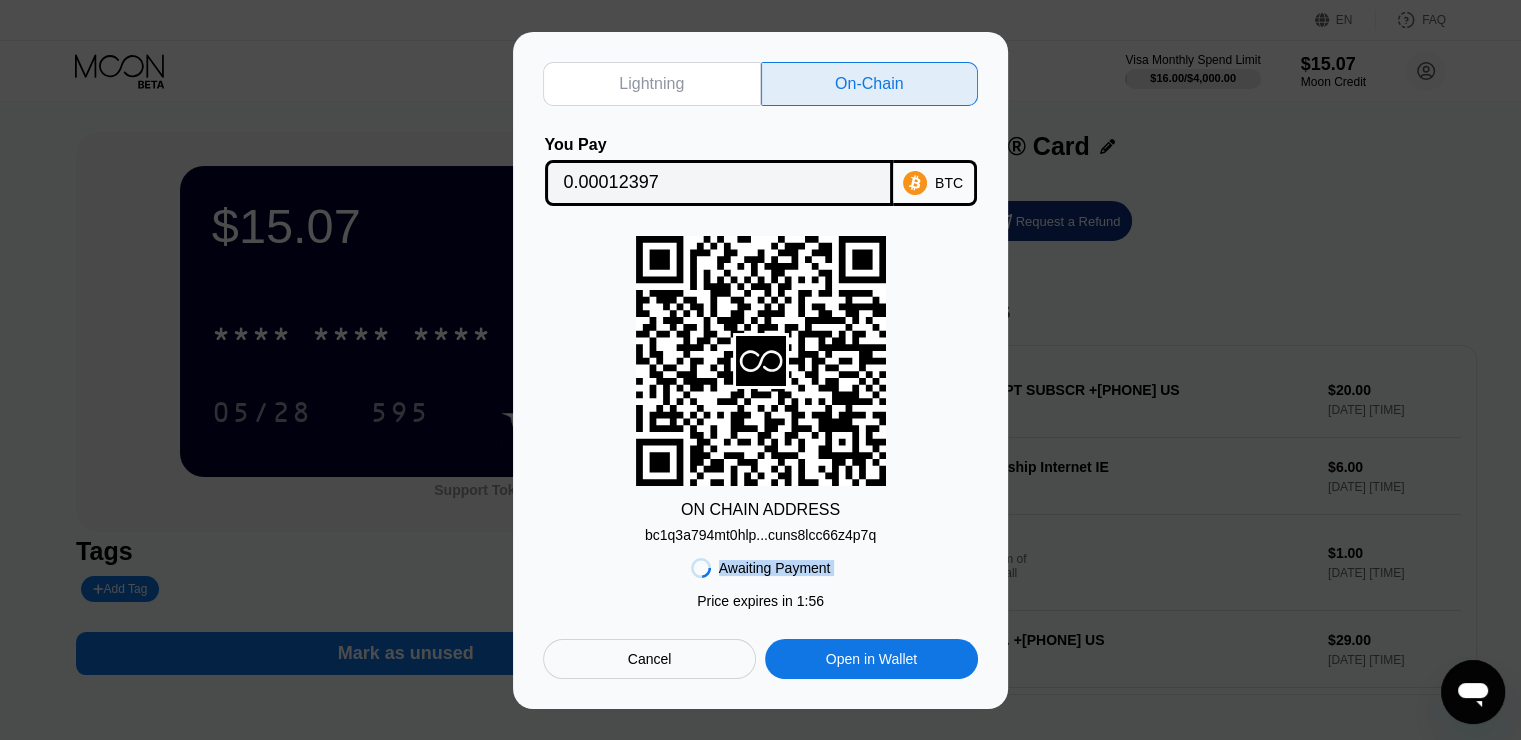 click on "Awaiting Payment" at bounding box center (775, 568) 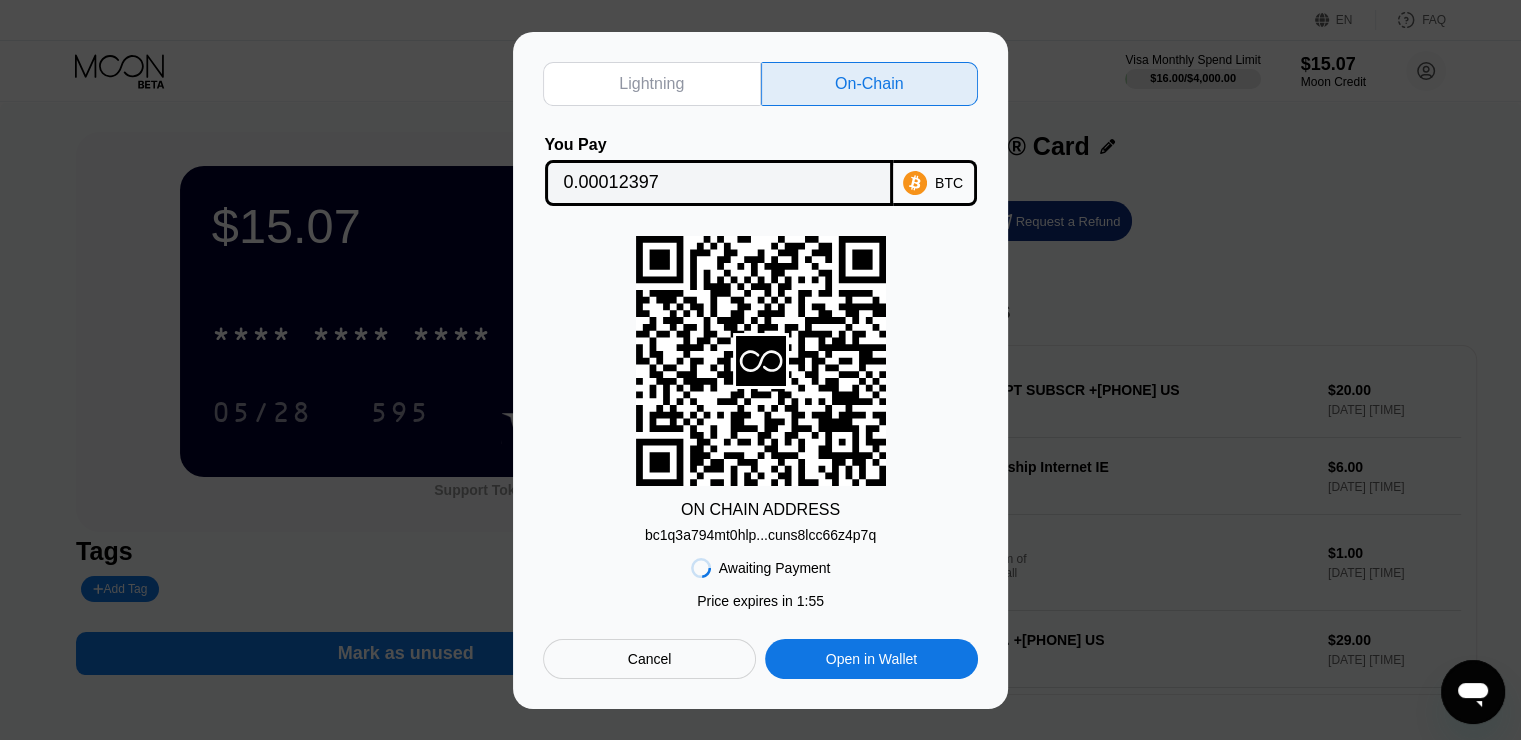 click on "bc1q3a794mt0hlp...cuns8lcc66z4p7q" at bounding box center [760, 535] 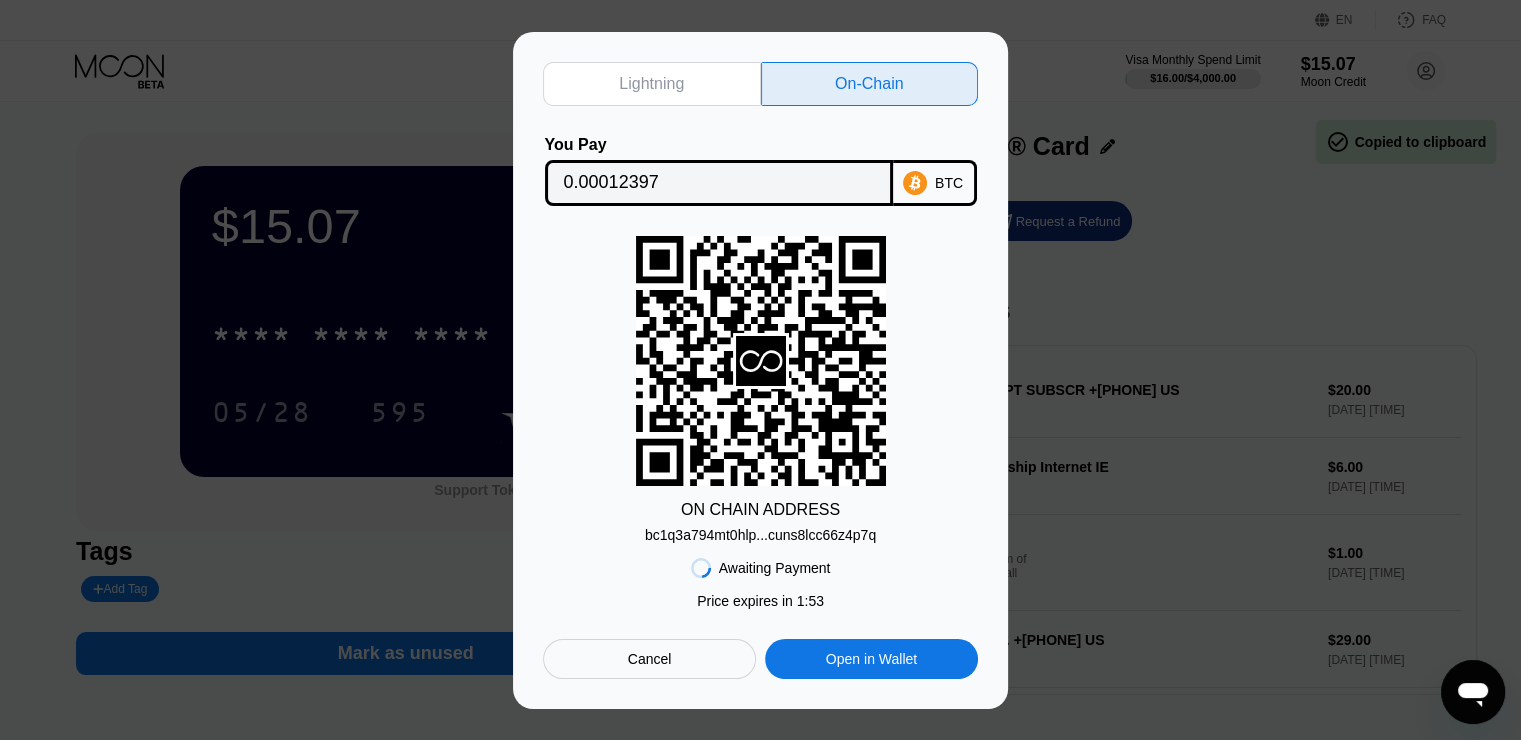 click 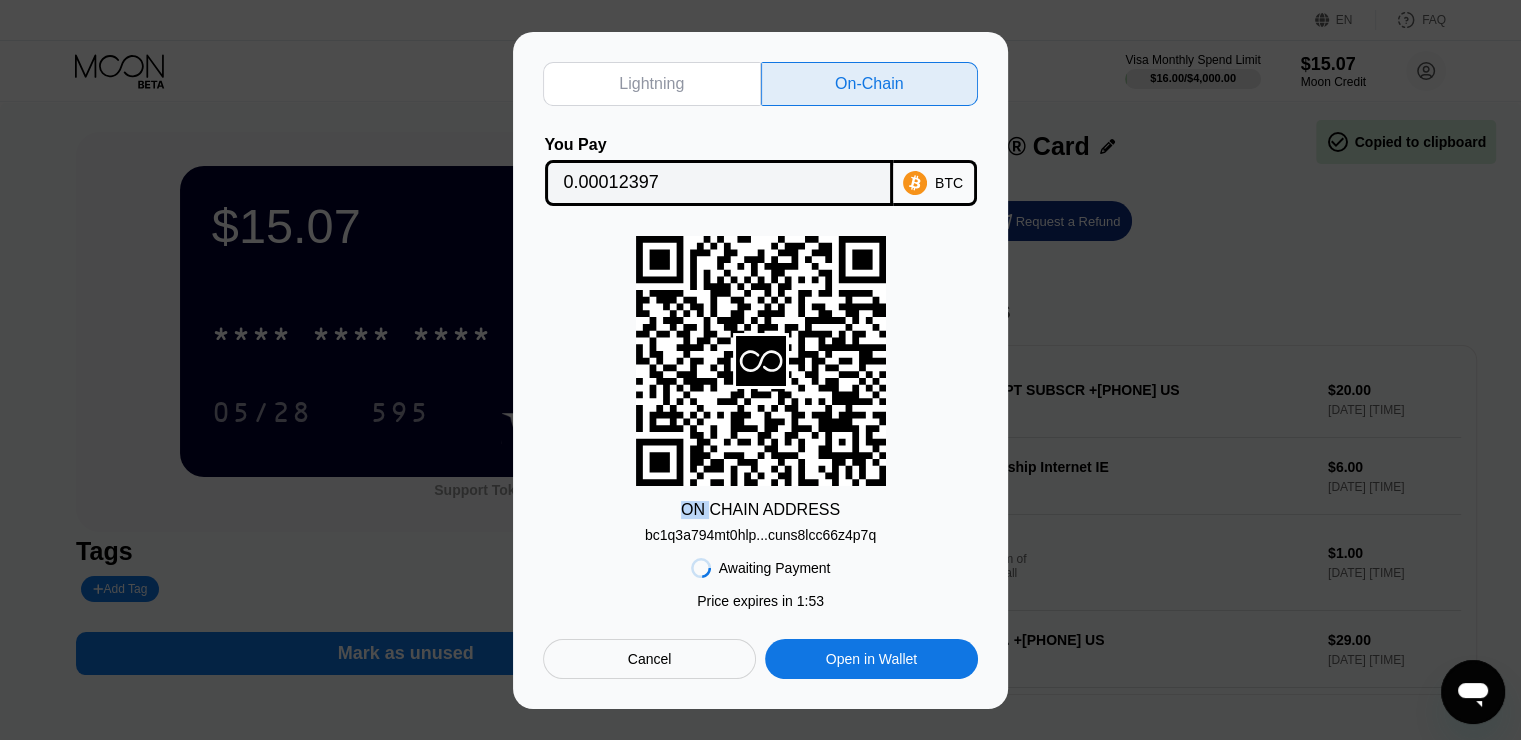 click 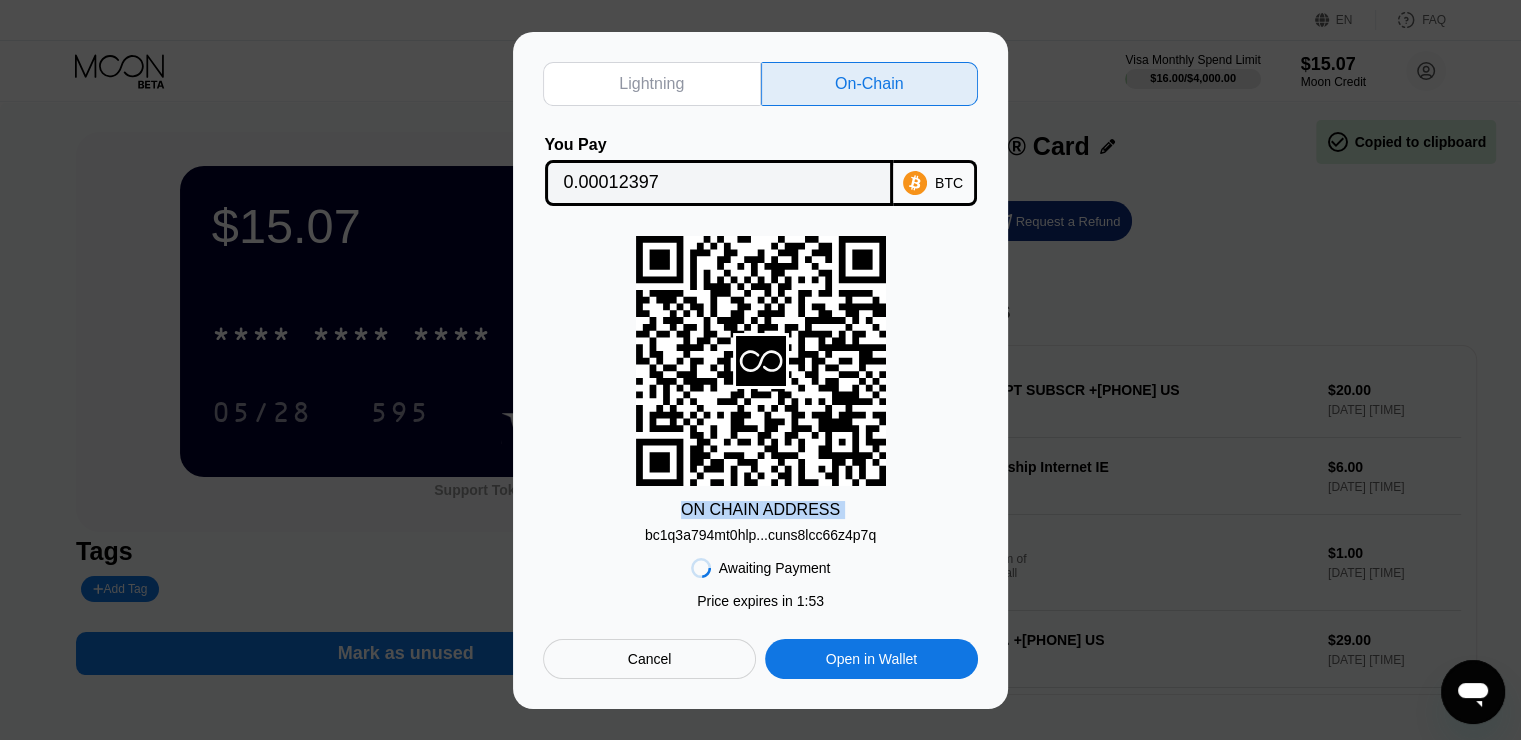 click 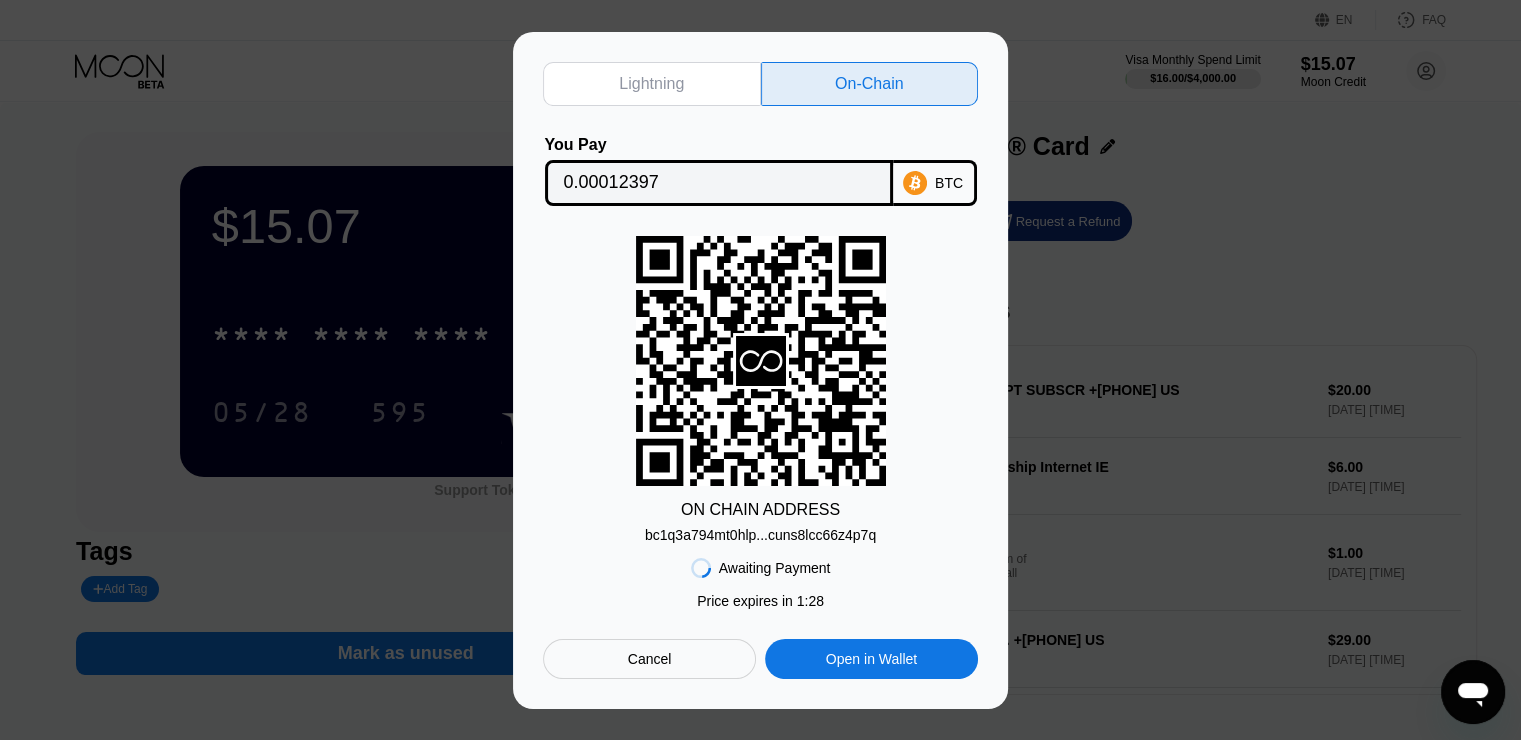 click on "Price expires in   1 : 28" at bounding box center [760, 601] 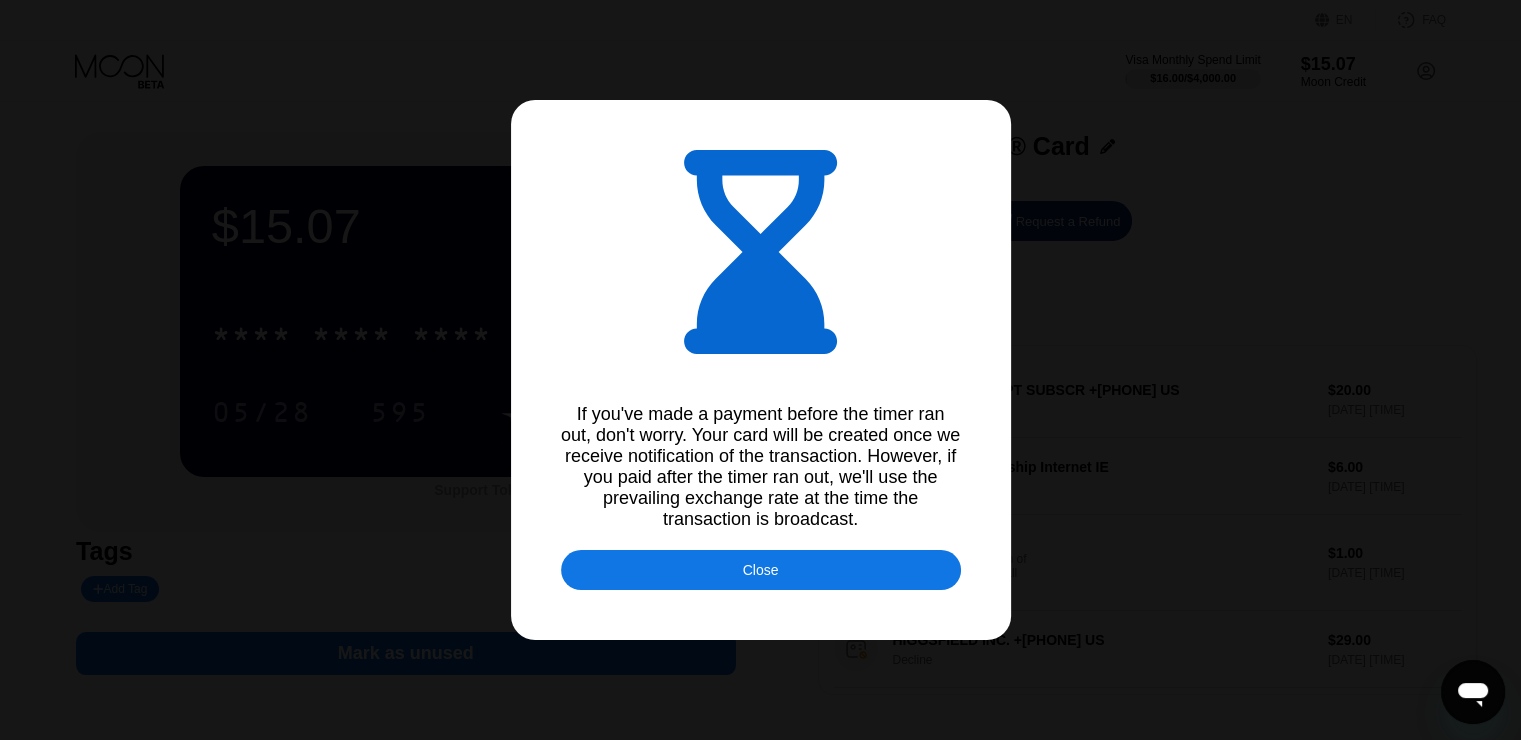 type on "0.00012391" 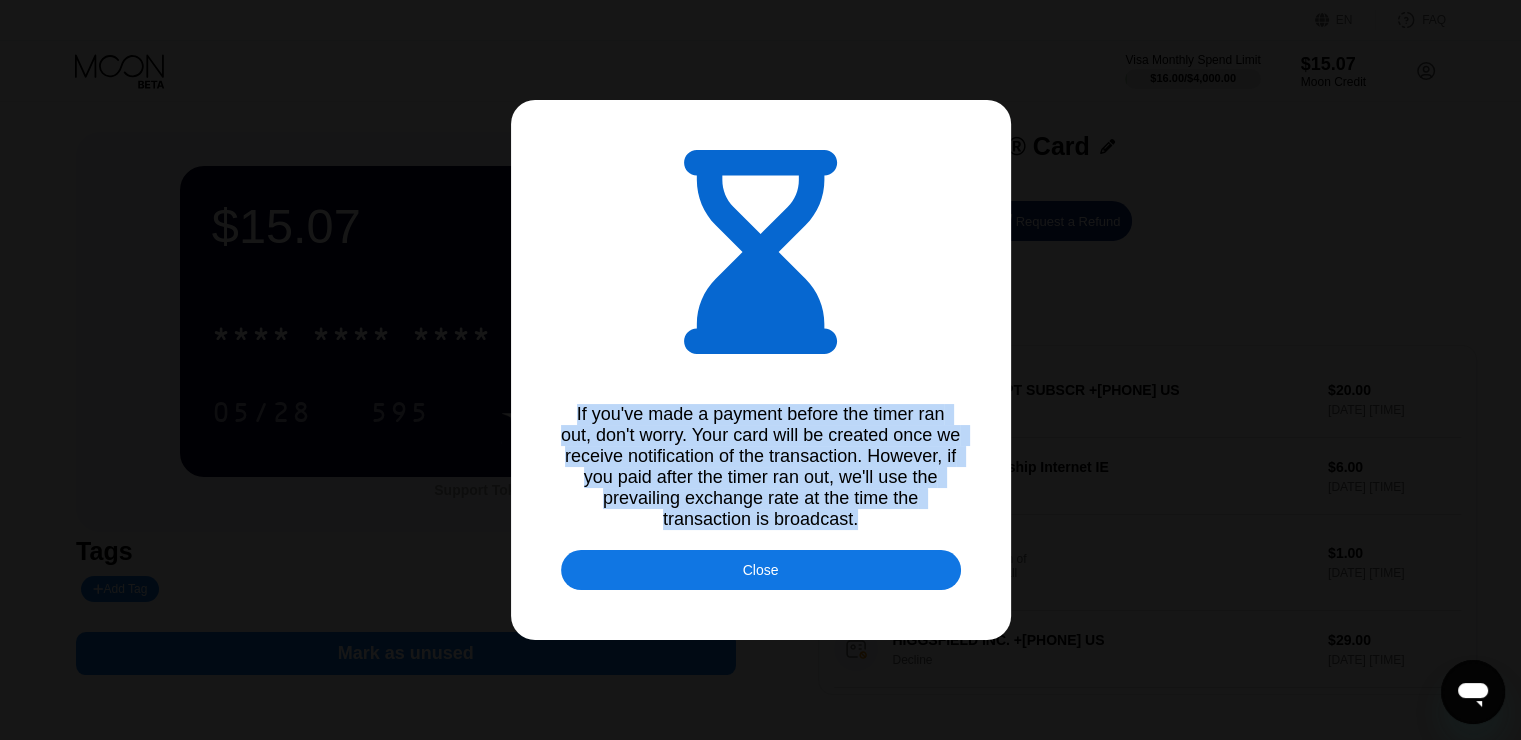 drag, startPoint x: 572, startPoint y: 403, endPoint x: 960, endPoint y: 522, distance: 405.83862 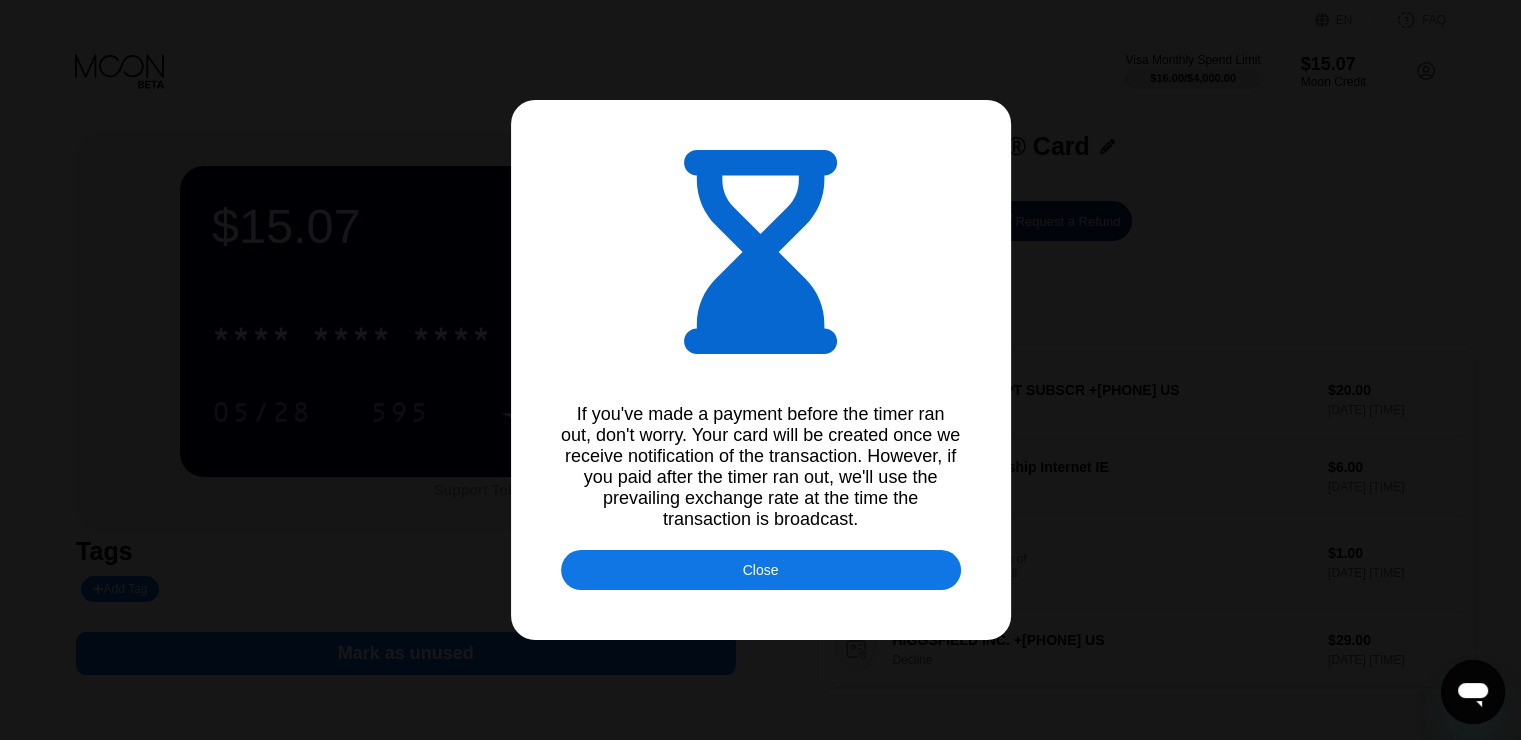 click at bounding box center (768, 370) 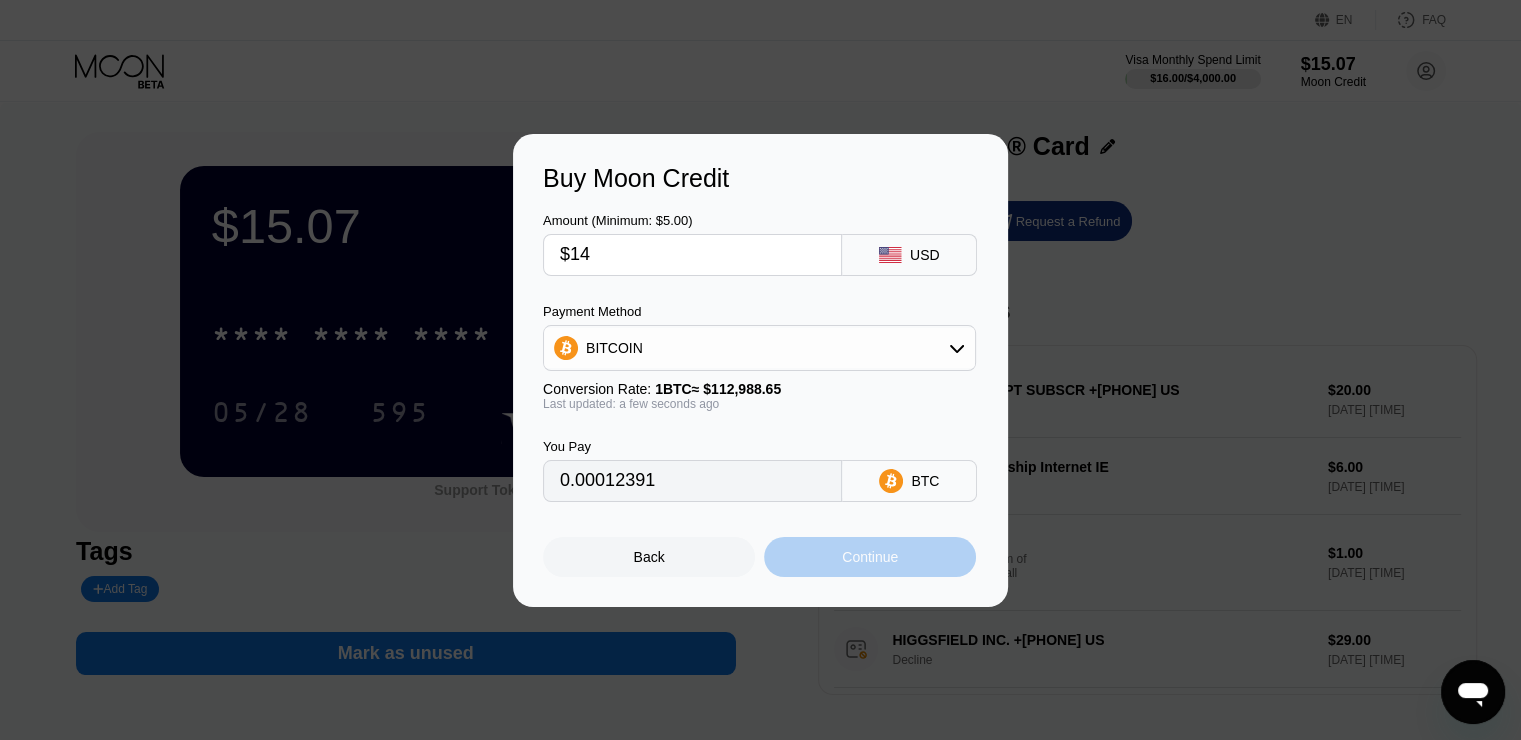 click on "Continue" at bounding box center (870, 557) 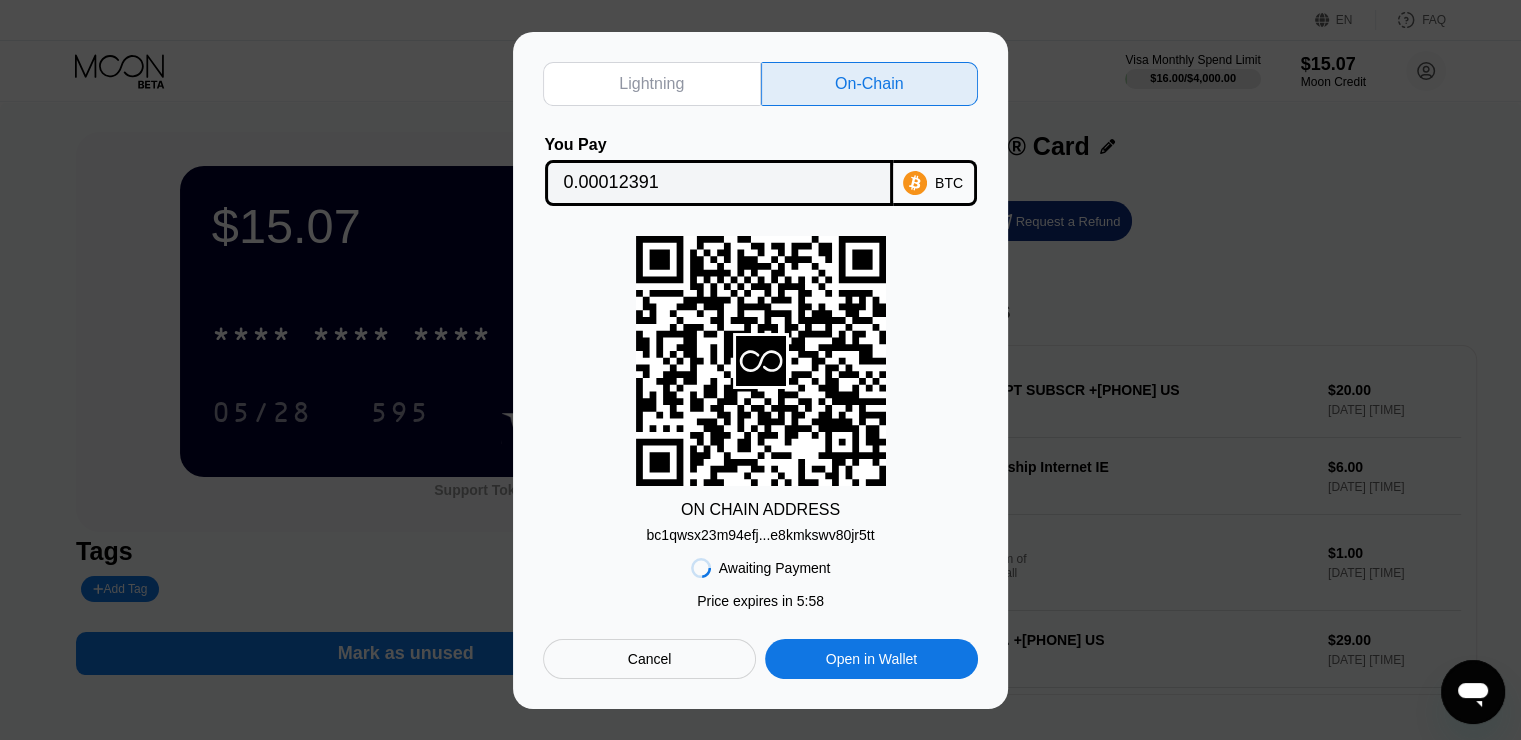 drag, startPoint x: 901, startPoint y: 516, endPoint x: 895, endPoint y: 525, distance: 10.816654 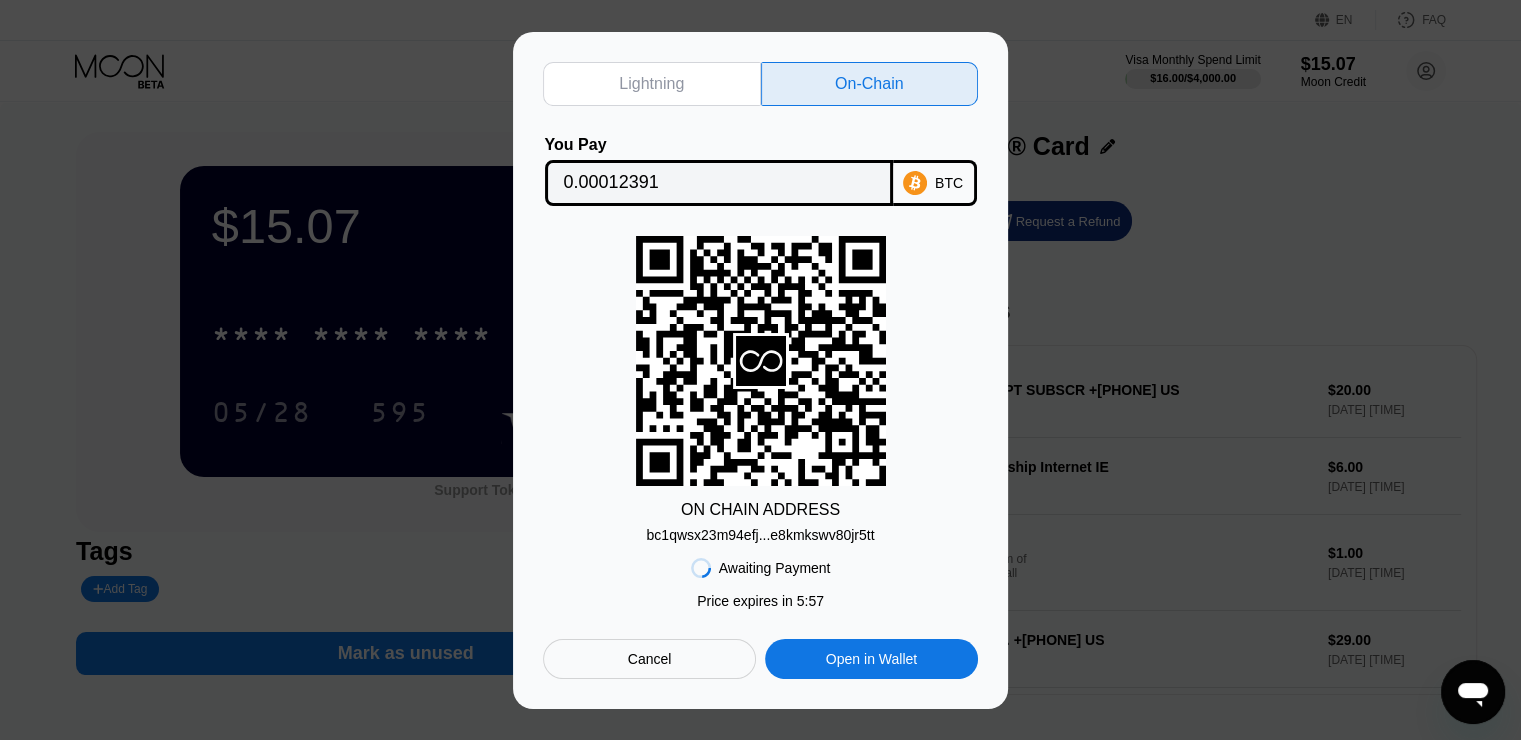 click on "ON CHAIN   ADDRESS bc1qwsx23m94efj...e8kmkswv80jr5tt" at bounding box center (760, 389) 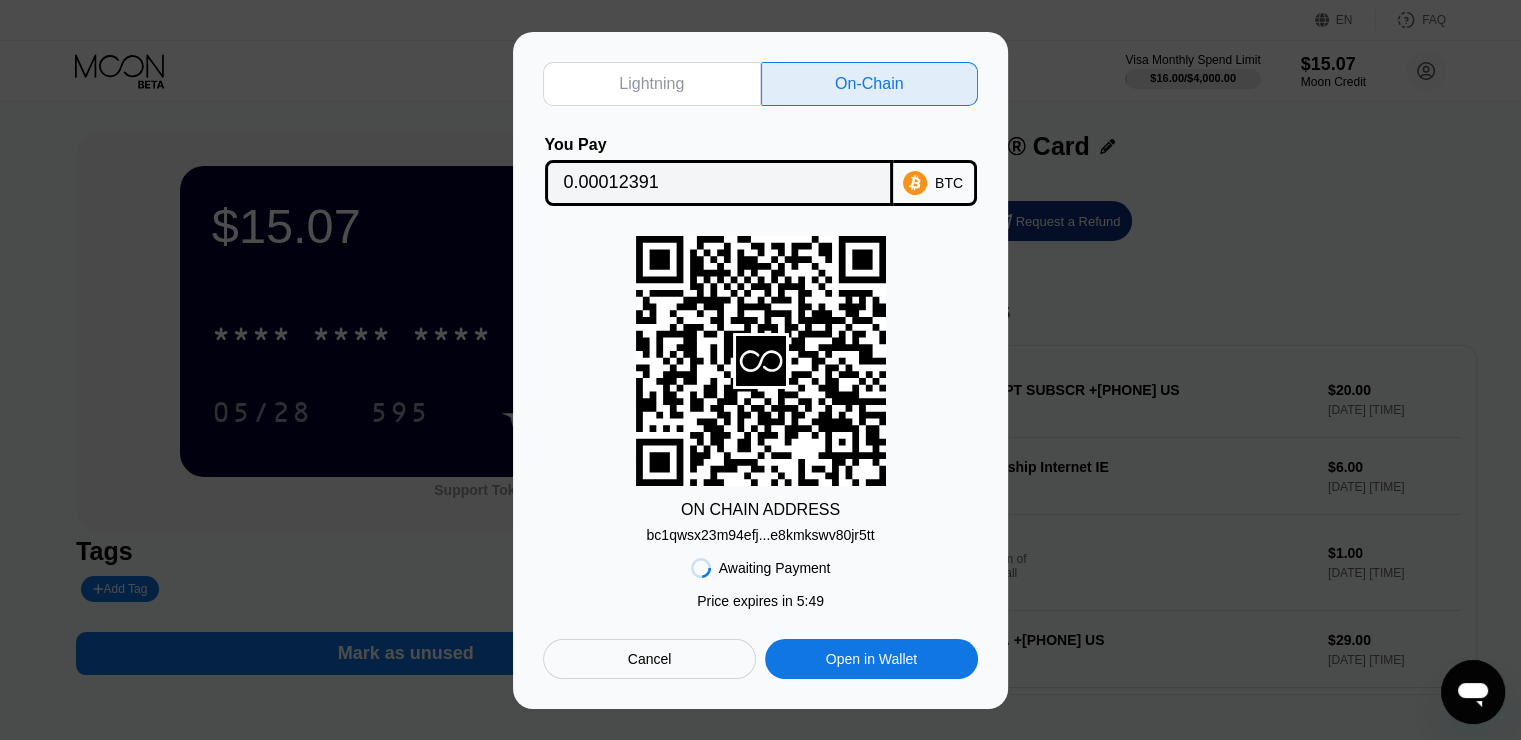 click on "Lightning On-Chain You Pay 0.00012391 BTC ON CHAIN   ADDRESS bc1qwsx23m94efj...e8kmkswv80jr5tt Awaiting Payment Price expires in   5 : 49 Cancel Open in Wallet" at bounding box center [760, 370] 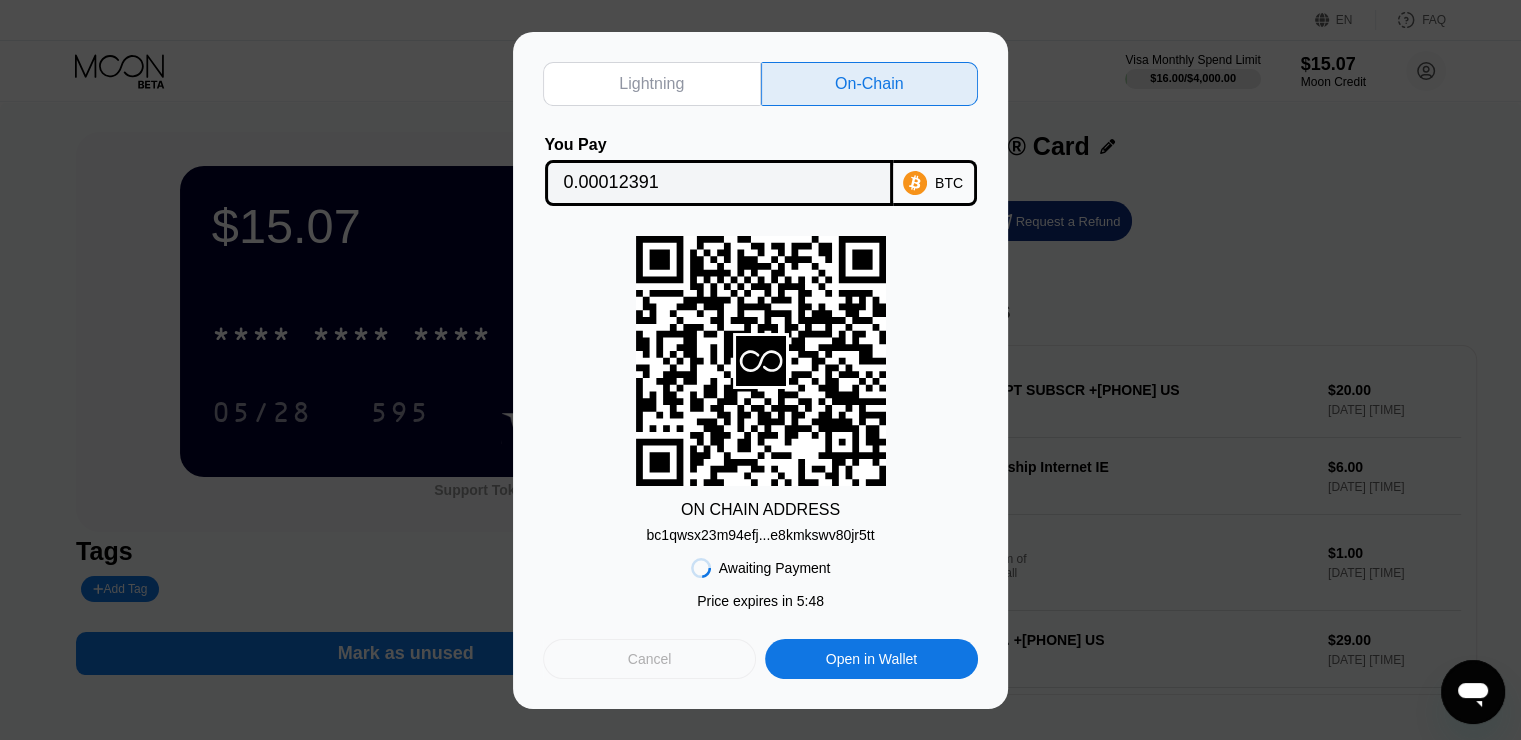click on "Cancel" at bounding box center (650, 659) 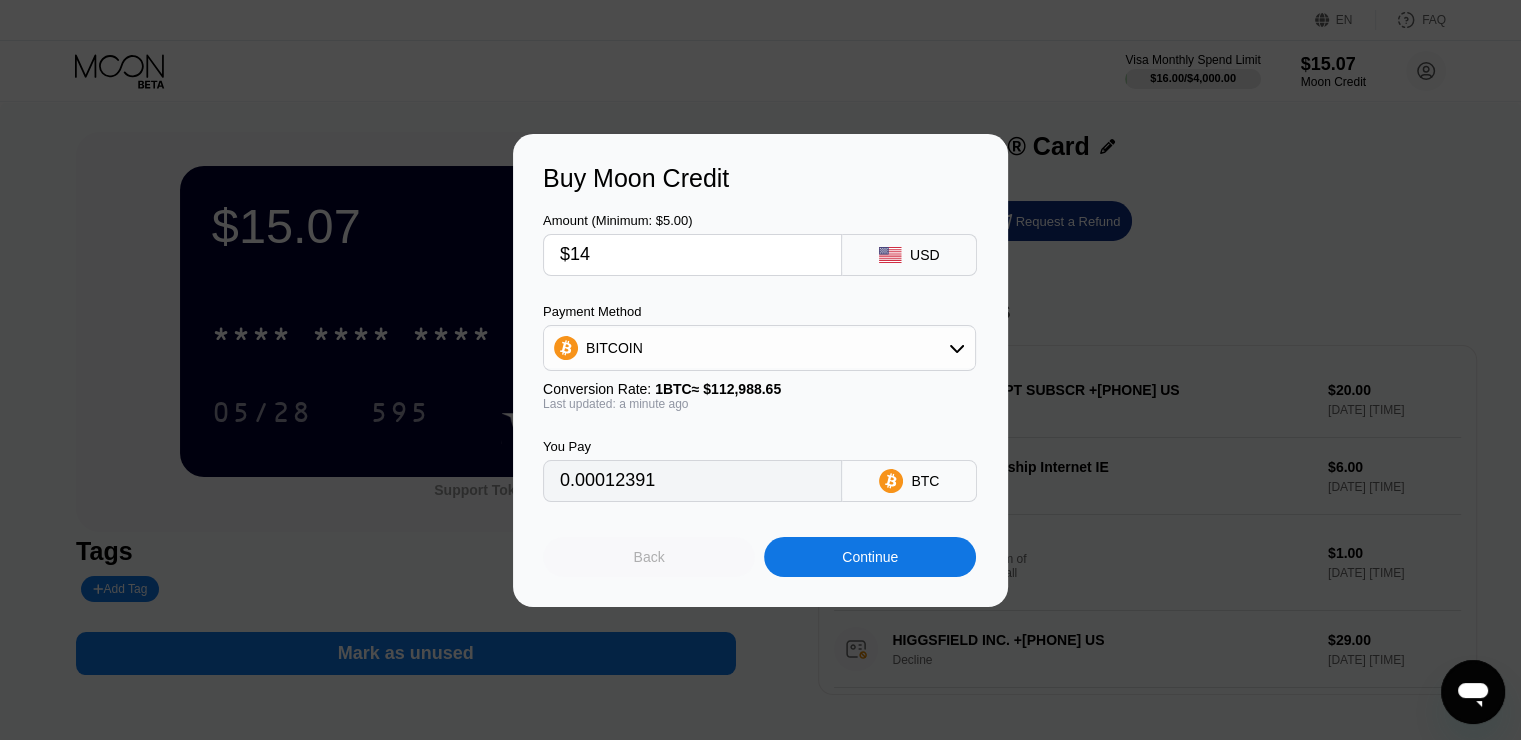 click on "Back" at bounding box center [649, 557] 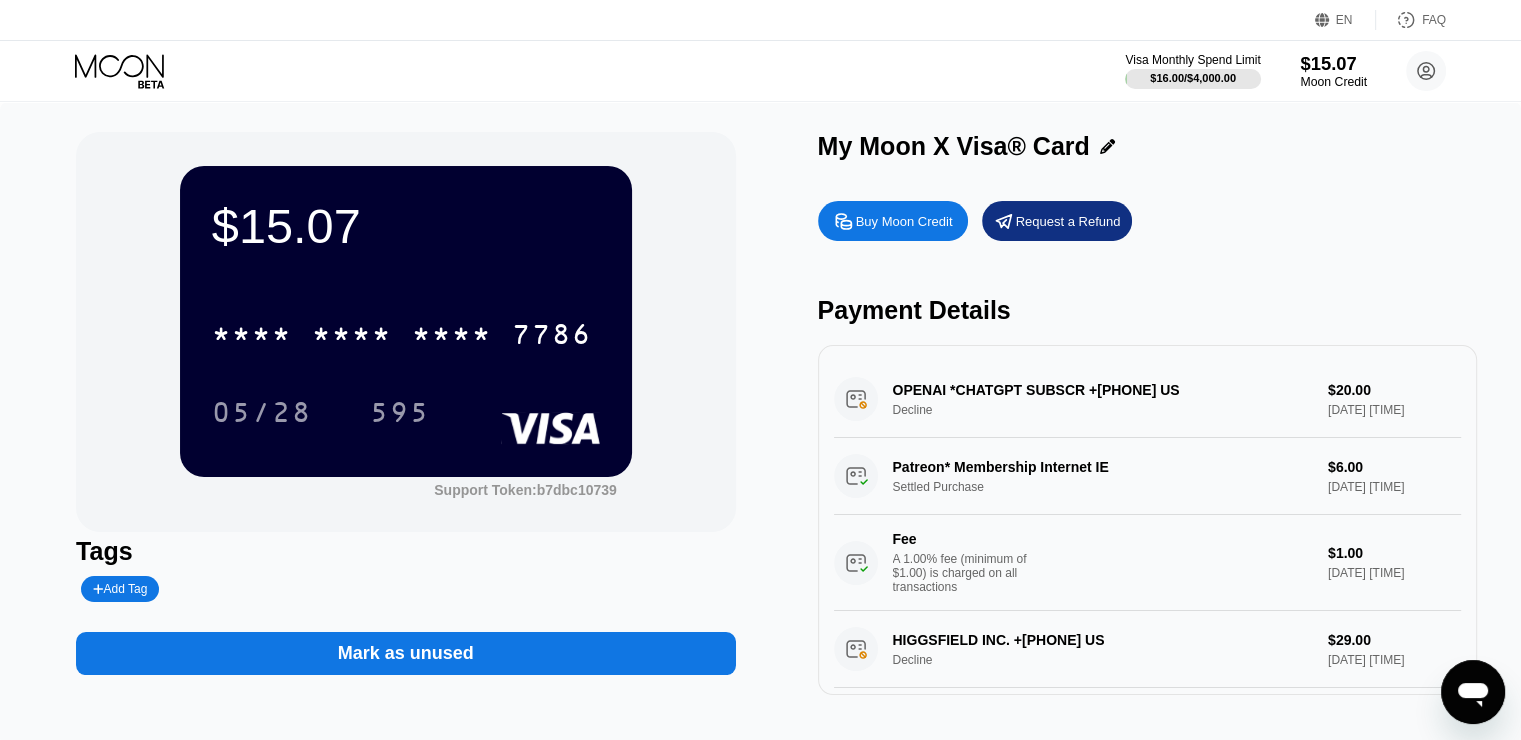 click on "$15.07" at bounding box center [1333, 63] 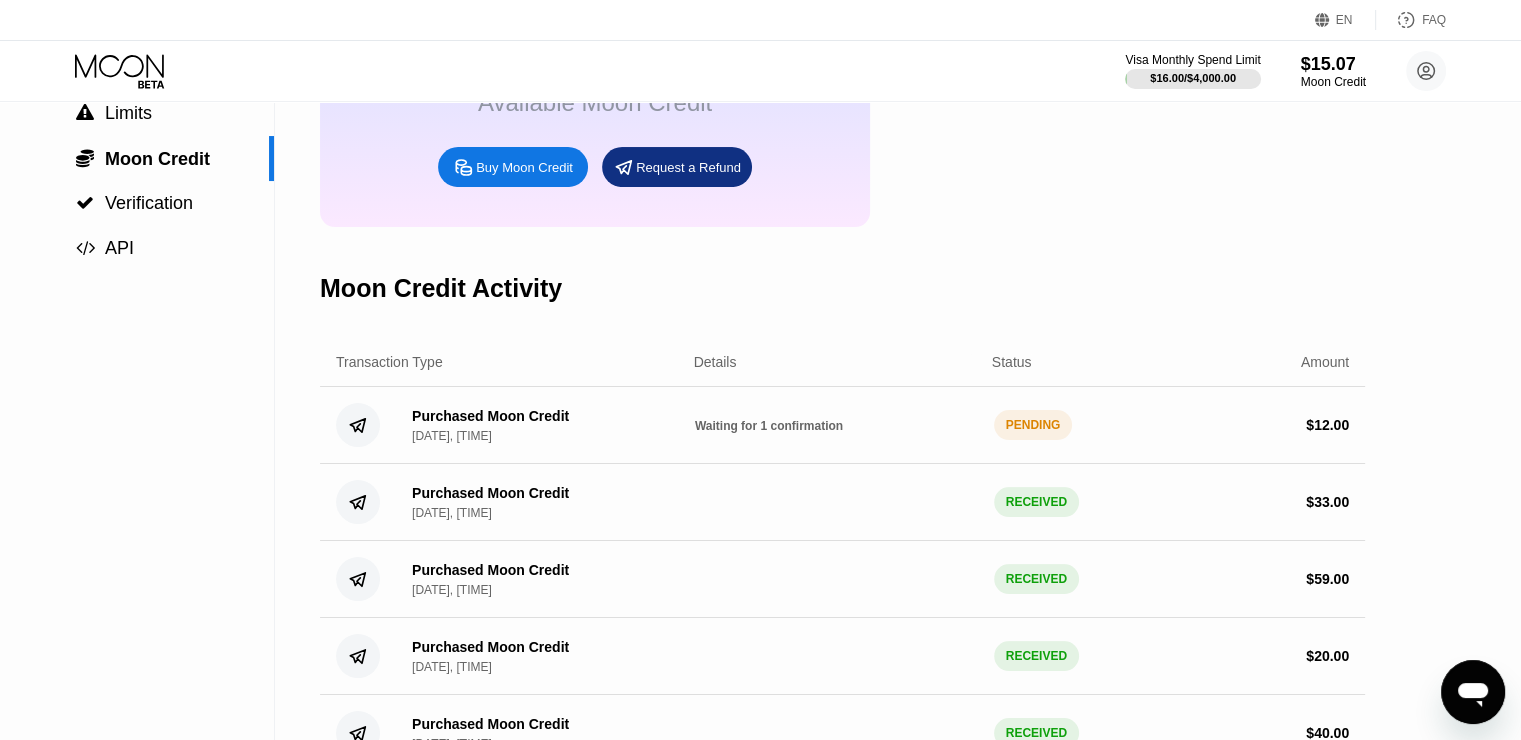 scroll, scrollTop: 0, scrollLeft: 0, axis: both 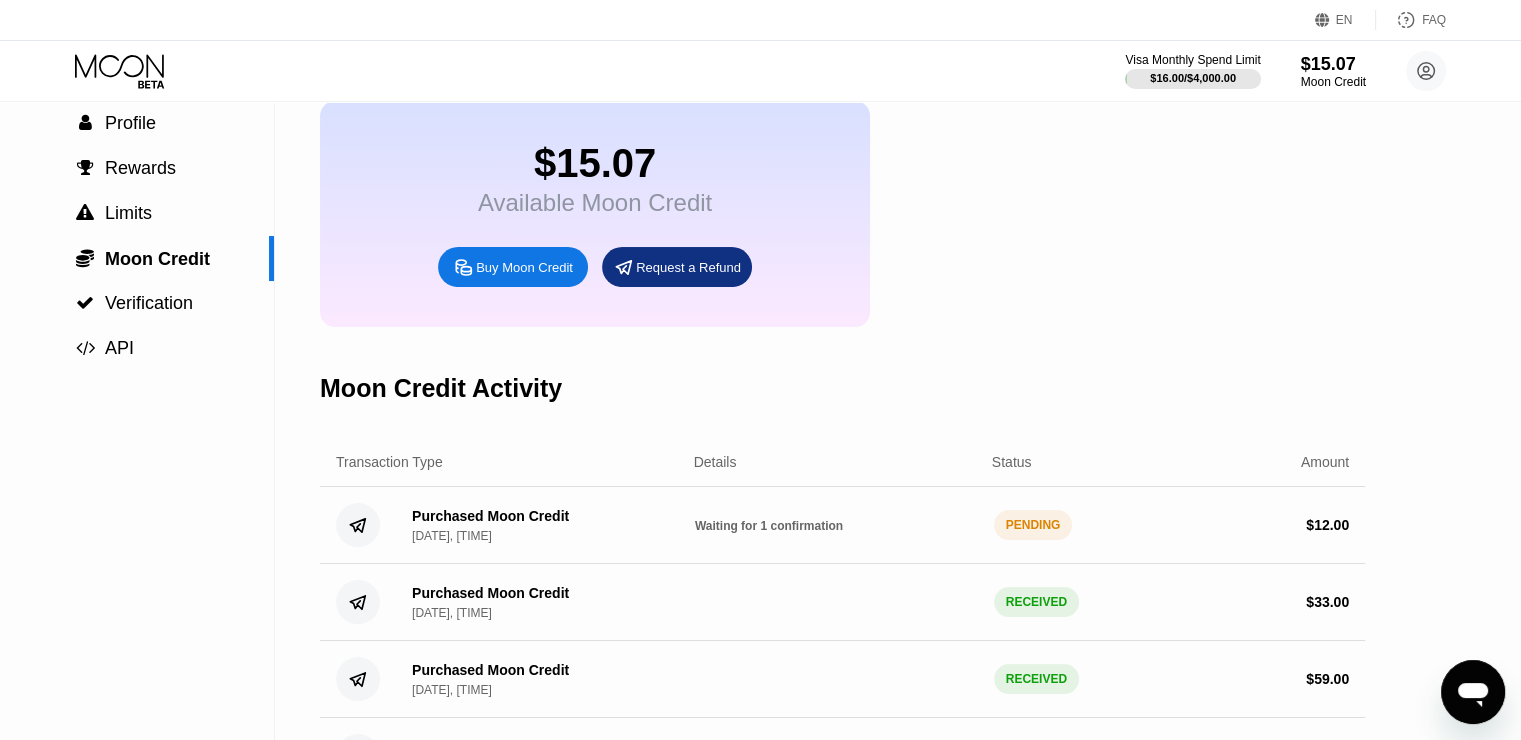 click on "Settings  Profile  Rewards  Limits  Moon Credit  Verification  API Moon Credit $15.07 Available Moon Credit Buy Moon Credit Request a Refund Moon Credit Activity Transaction Type Details Status Amount Purchased Moon Credit Aug 3, 2025, 02:48 PM Waiting for 1 confirmation PENDING $ 12.00 Purchased Moon Credit Aug 1, 2025, 11:48 PM RECEIVED $ 33.00 Purchased Moon Credit Jul 13, 2025, 09:34 AM RECEIVED $ 59.00 Purchased Moon Credit Jul 10, 2025, 01:25 PM RECEIVED $ 20.00 Purchased Moon Credit Jun 30, 2025, 06:56 AM RECEIVED $ 40.00 Purchased Moon Credit Jun 29, 2025, 01:44 AM RECEIVED $ 22.00 Purchased Moon Credit Jun 27, 2025, 04:22 AM RECEIVED $ 22.00" at bounding box center (760, 514) 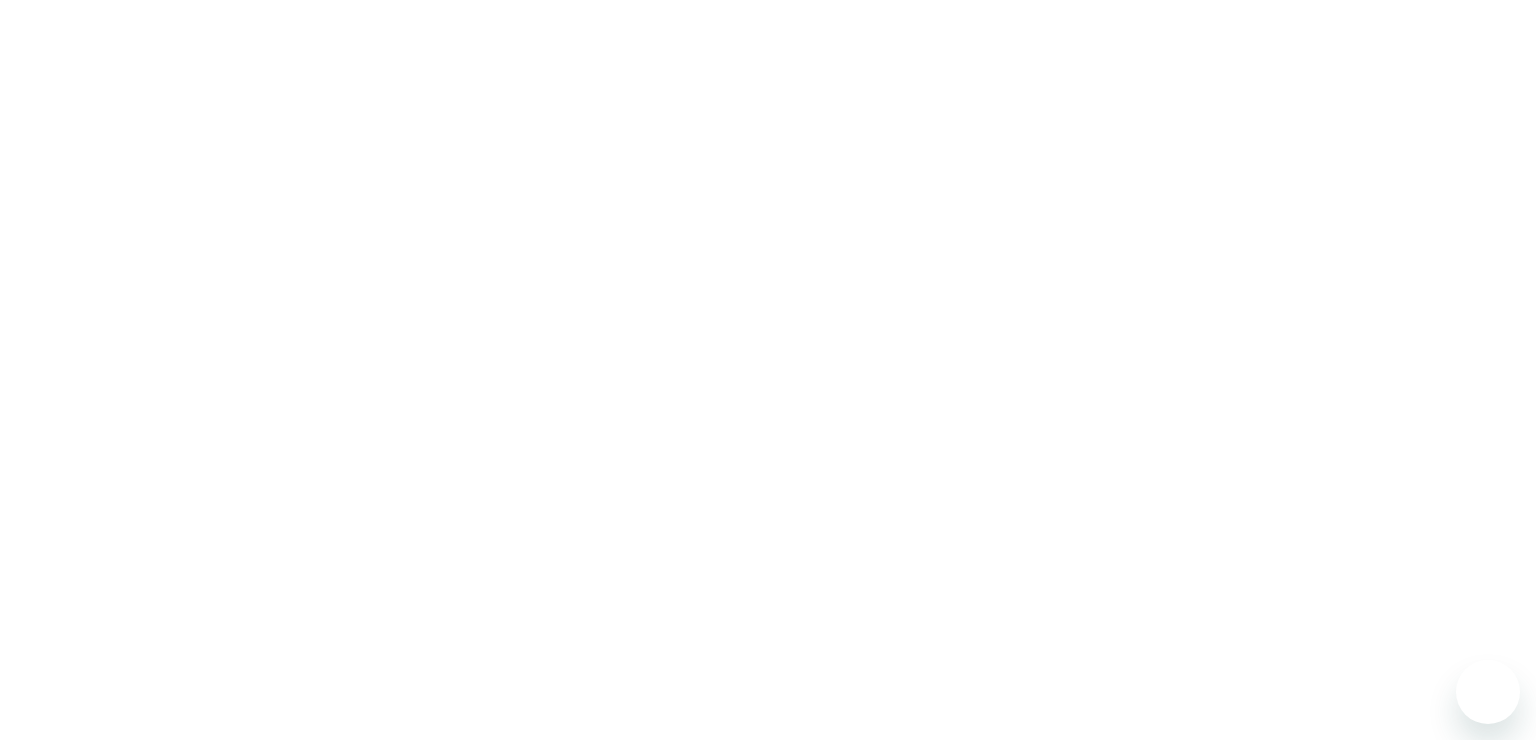 scroll, scrollTop: 0, scrollLeft: 0, axis: both 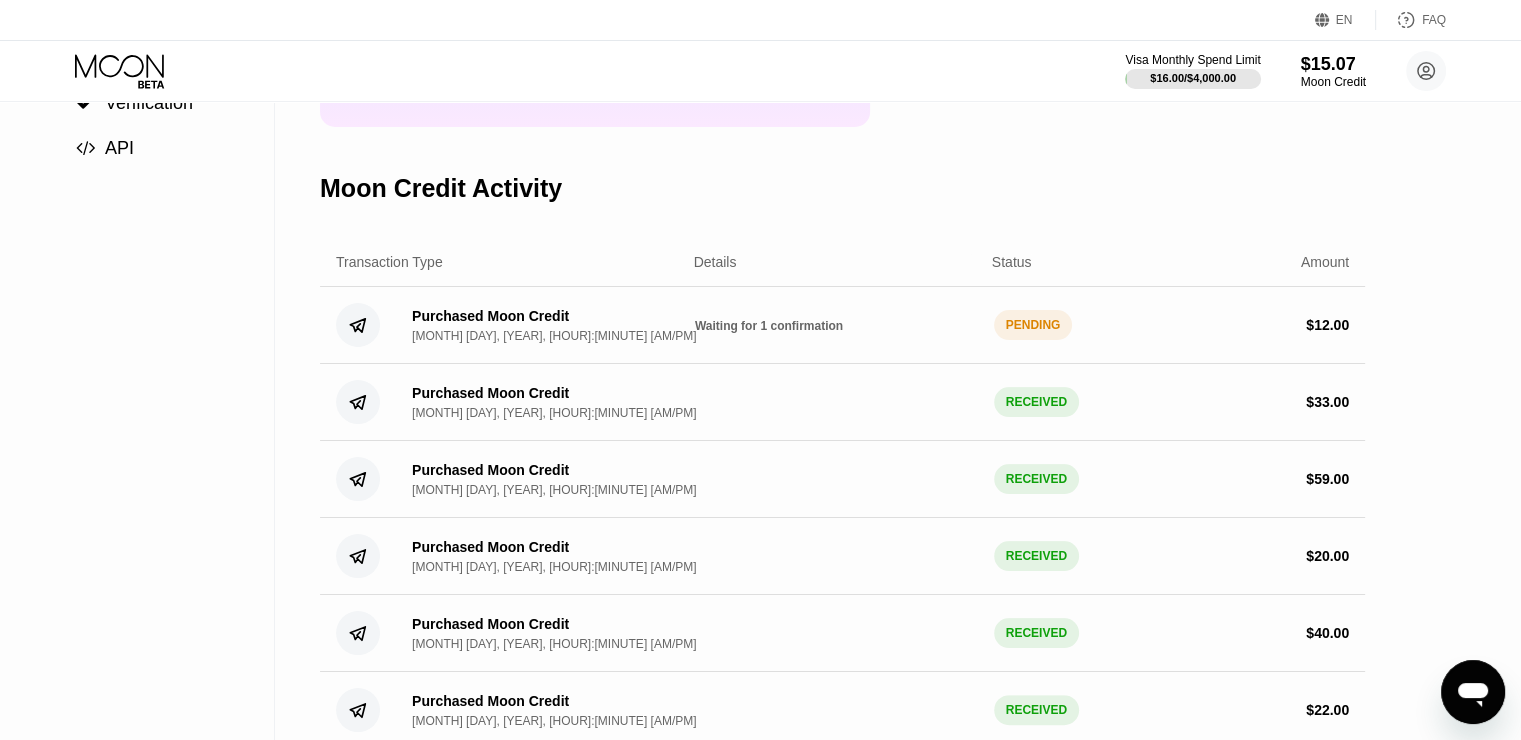 click on "Purchased Moon Credit [MONTH] [DAY], [YEAR], [HOUR]:[MINUTE] [AM/PM] RECEIVED $ 40.00" at bounding box center (842, 633) 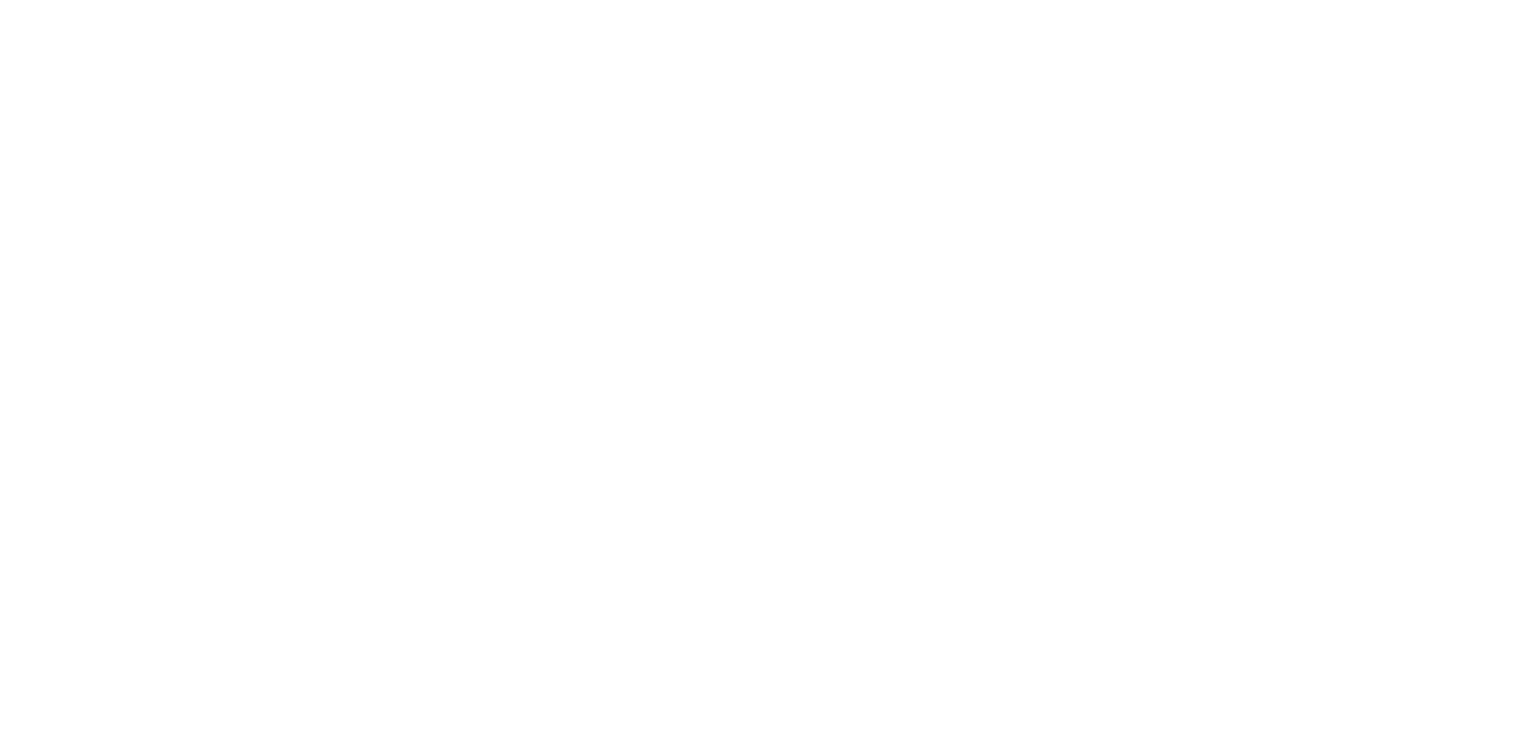 scroll, scrollTop: 0, scrollLeft: 0, axis: both 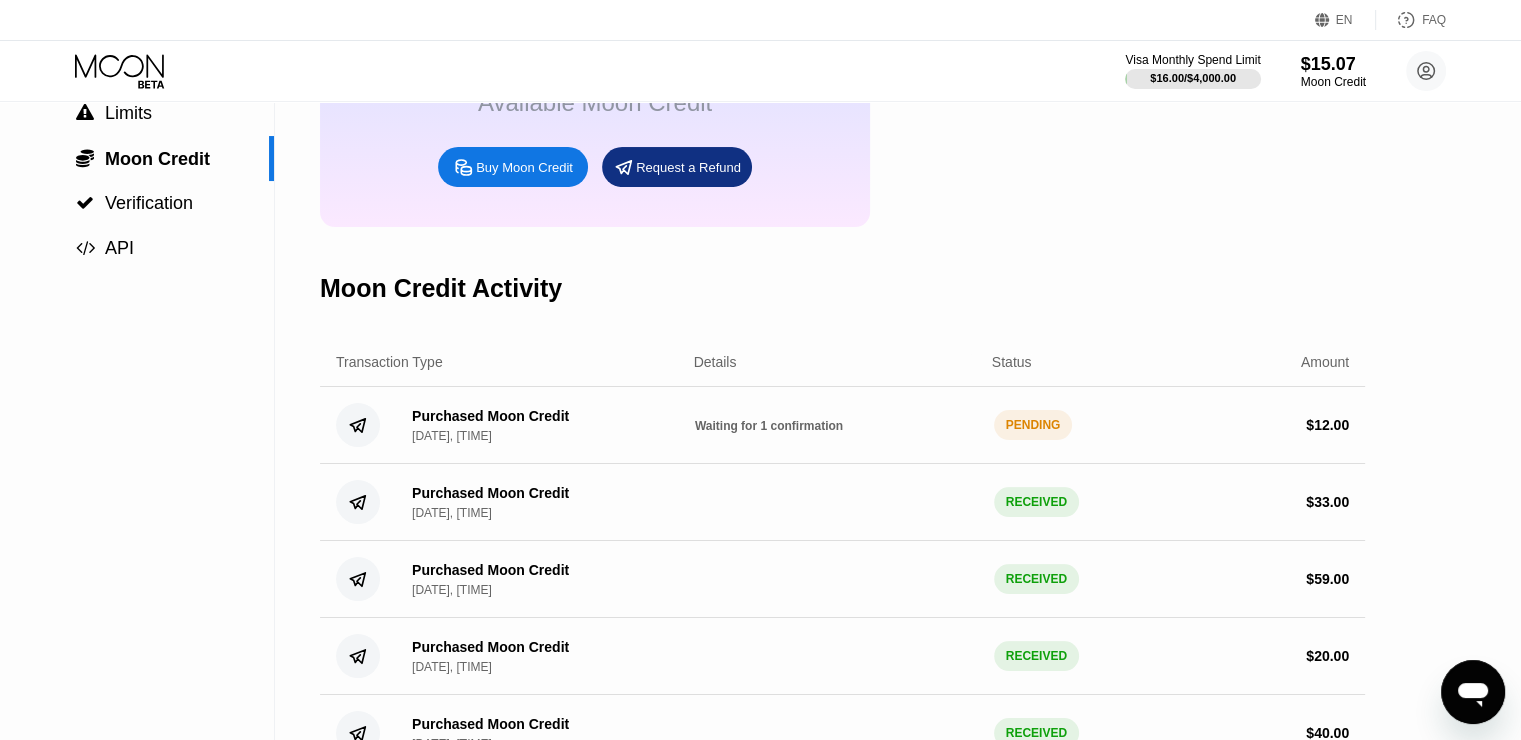 click on "PENDING" at bounding box center (1033, 425) 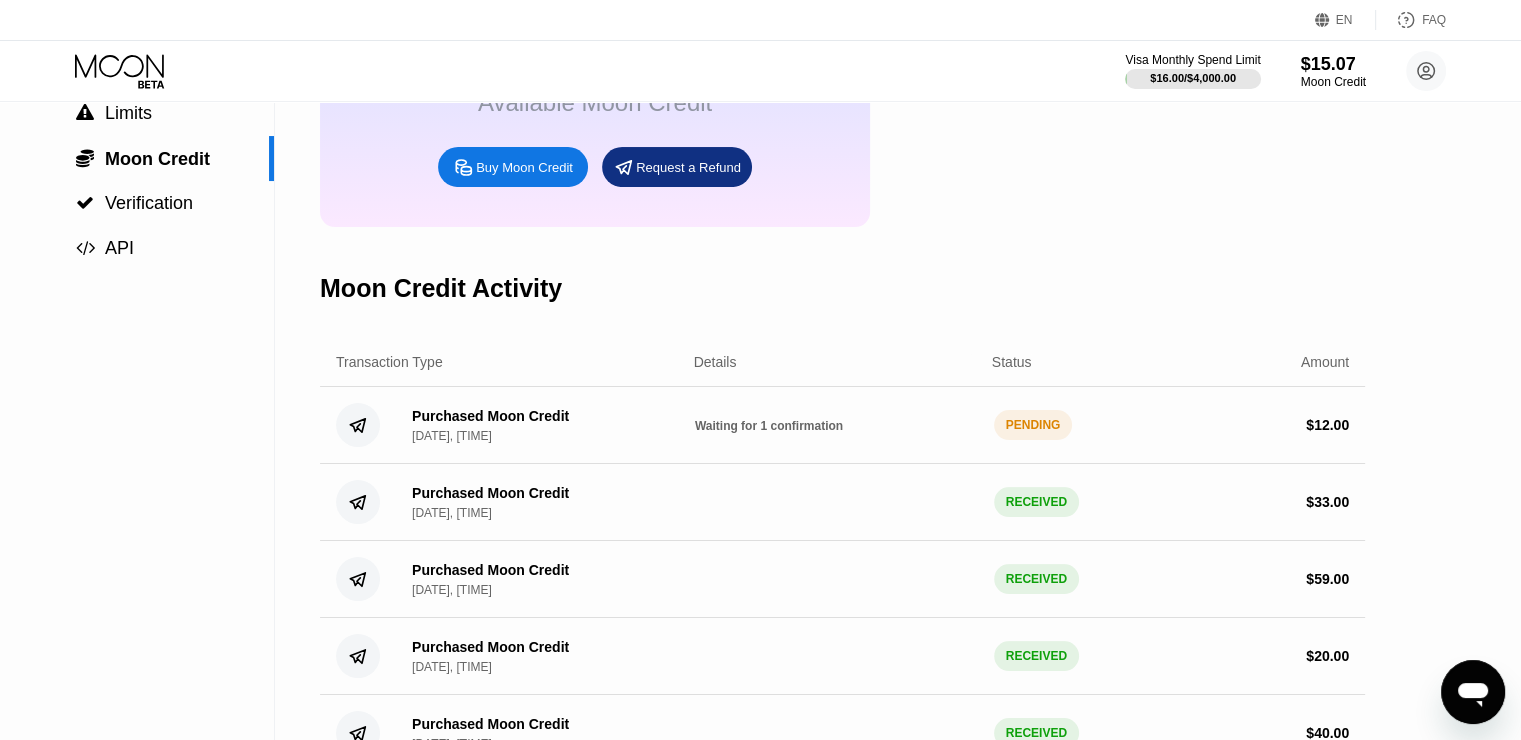 click on "PENDING" at bounding box center (1033, 425) 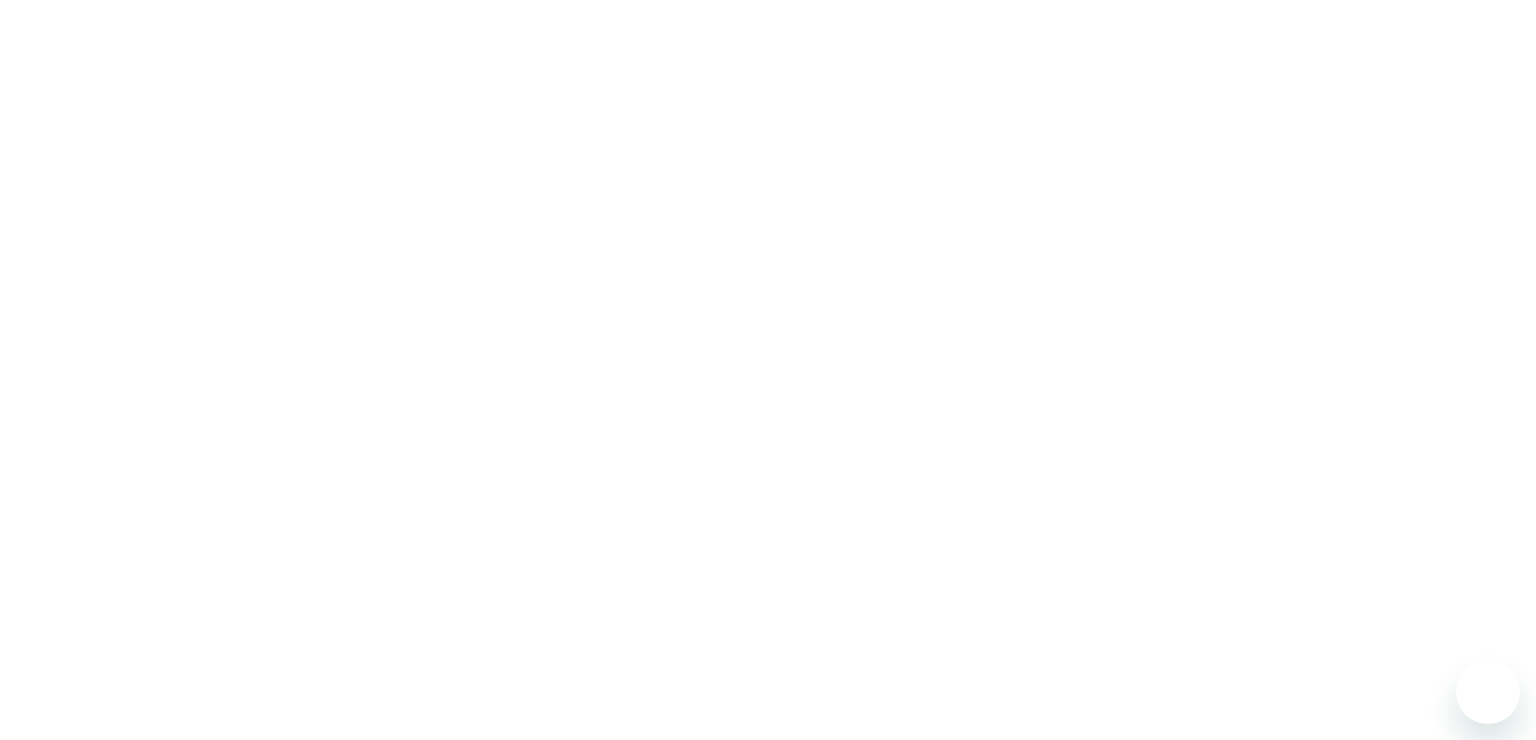 scroll, scrollTop: 0, scrollLeft: 0, axis: both 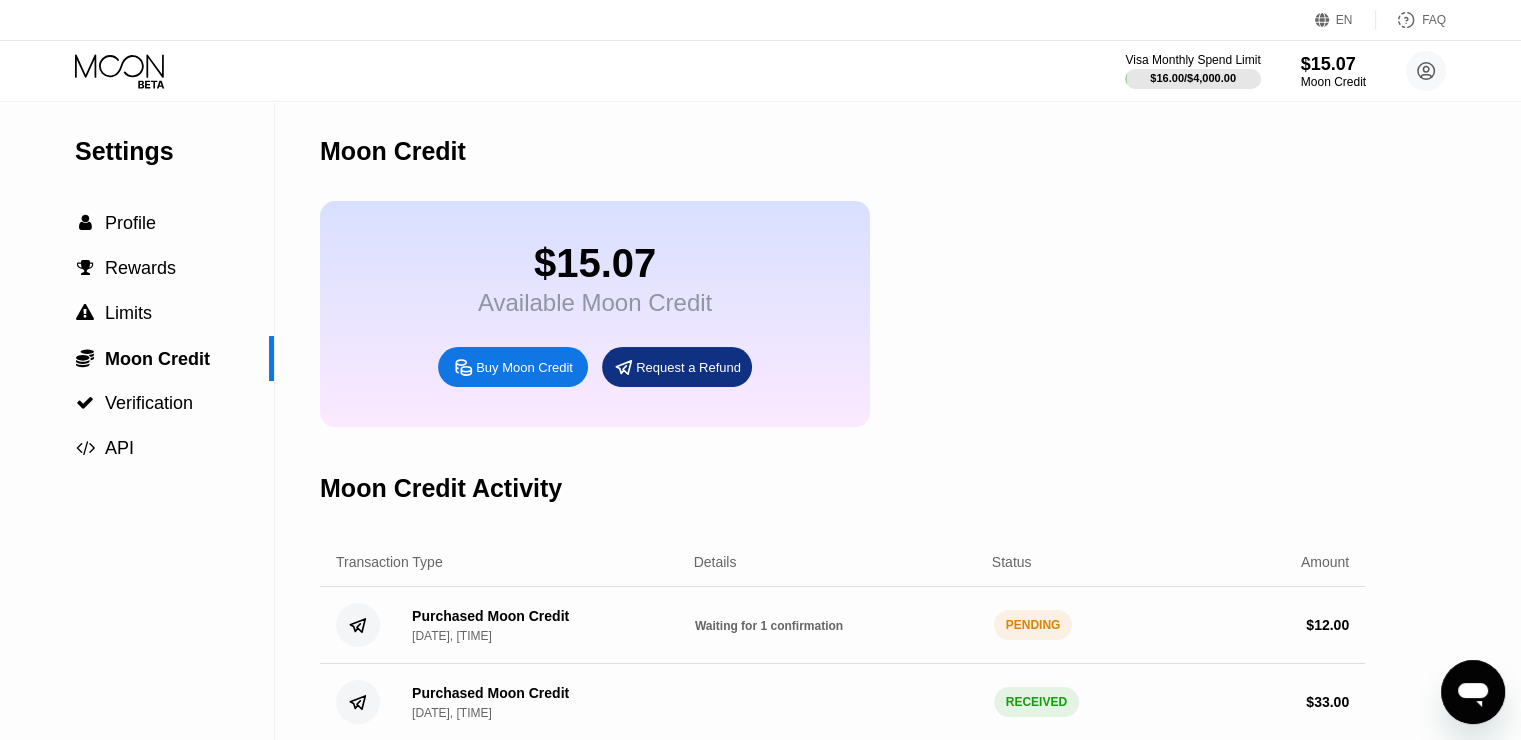 click on "$15.07 Available Moon Credit Buy Moon Credit Request a Refund" at bounding box center (842, 314) 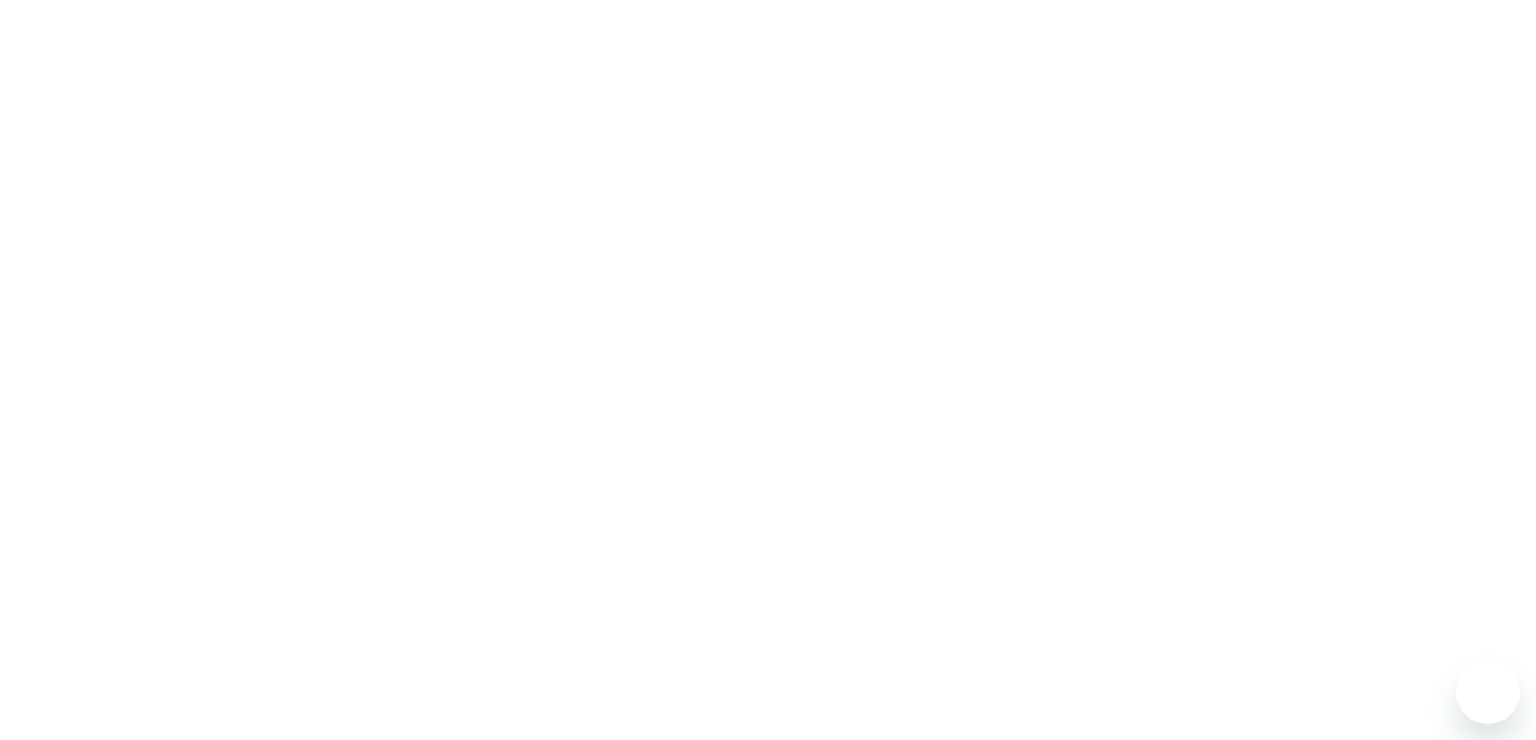 scroll, scrollTop: 0, scrollLeft: 0, axis: both 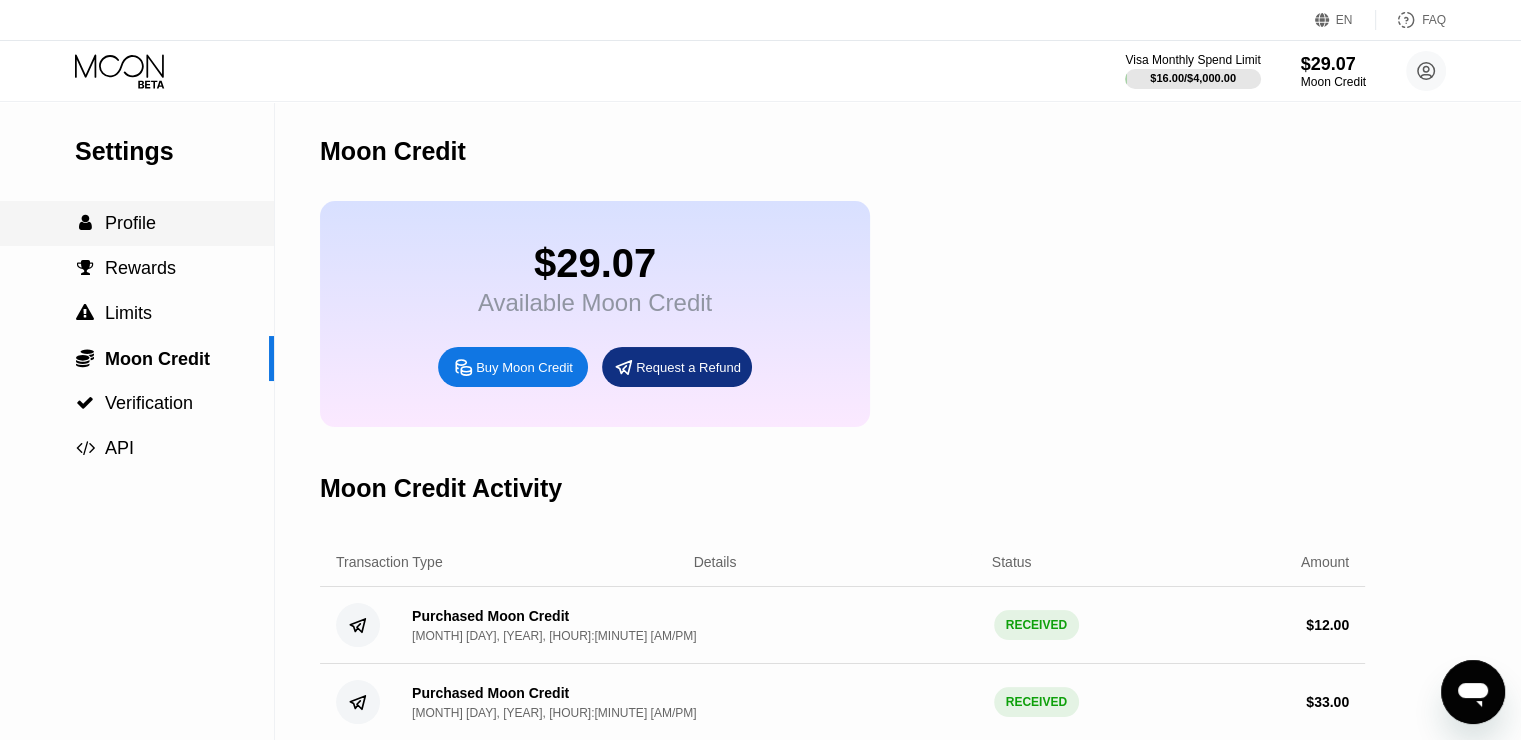 click on " Profile" at bounding box center [137, 223] 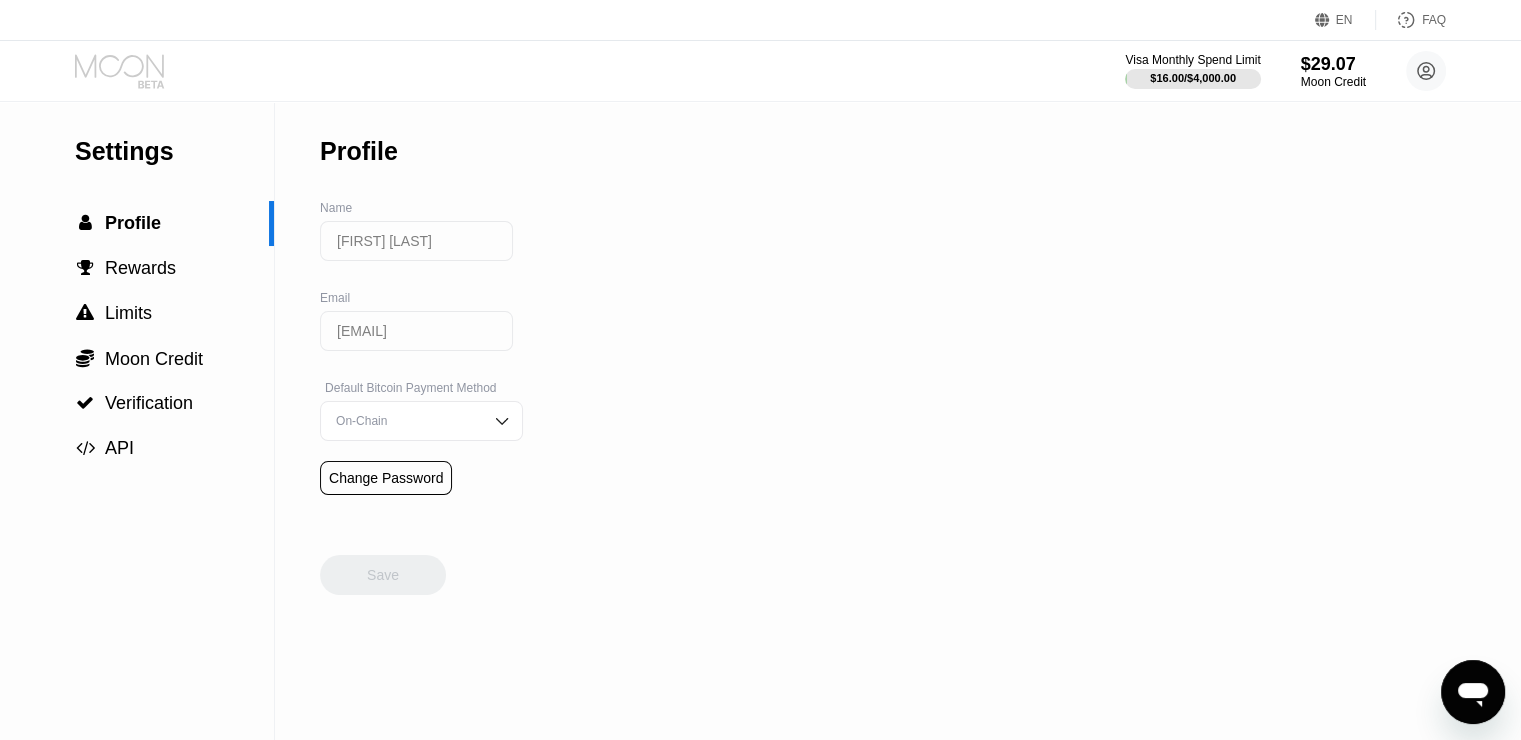 click 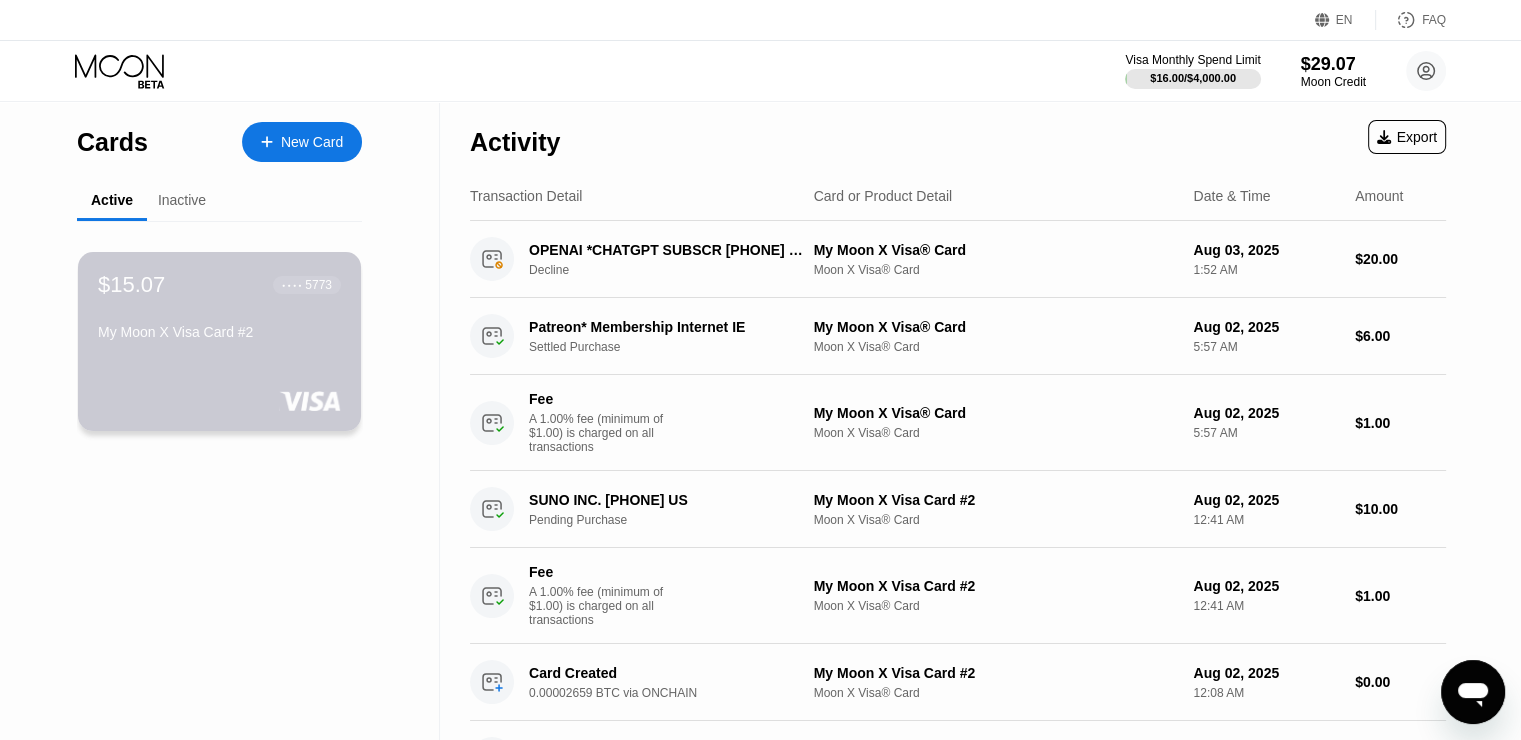 click on "$15.07 ● ● ● ● 5773 My Moon X Visa Card #2" at bounding box center [219, 341] 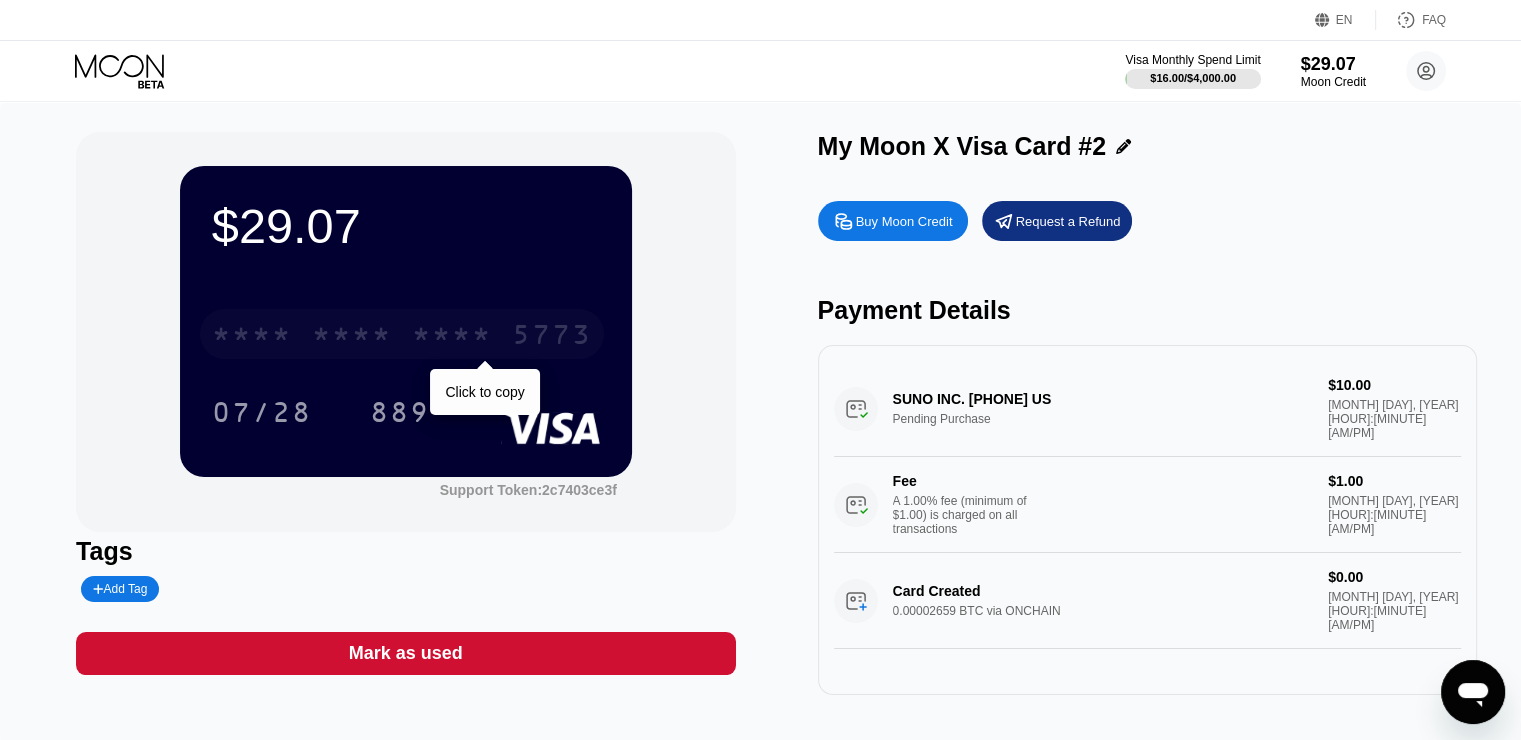 click on "* * * * * * * * * * * * 5773" at bounding box center (402, 334) 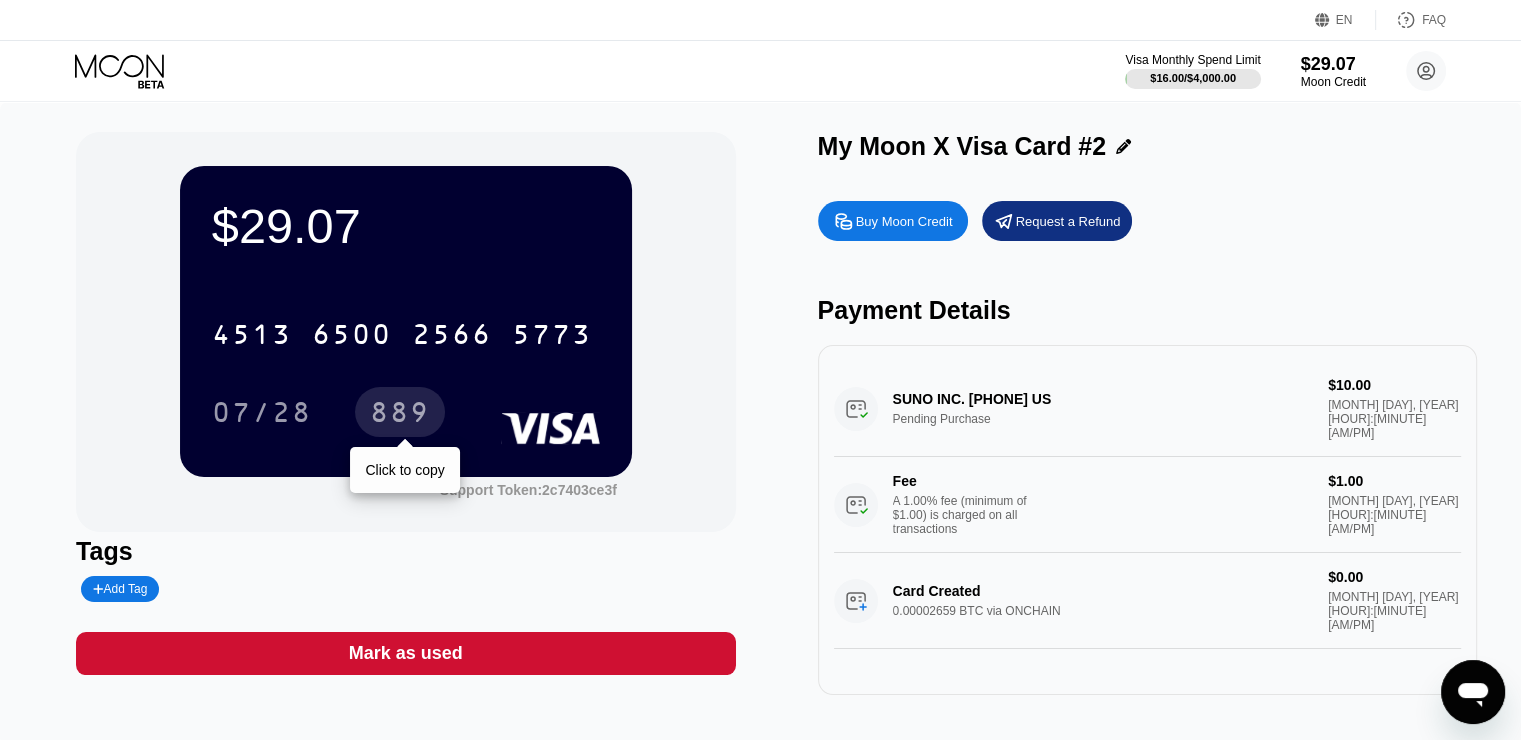 click on "889" at bounding box center (400, 412) 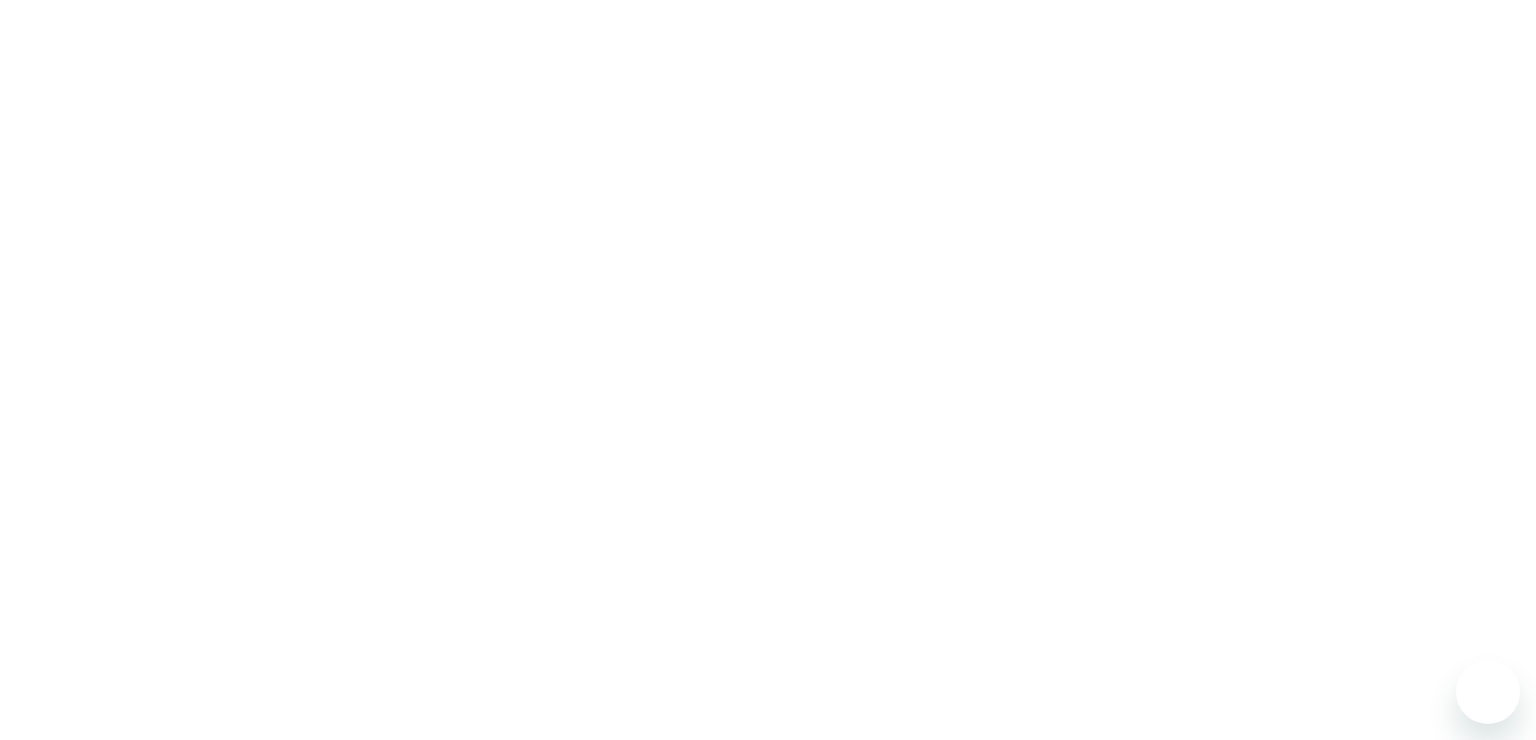 scroll, scrollTop: 0, scrollLeft: 0, axis: both 